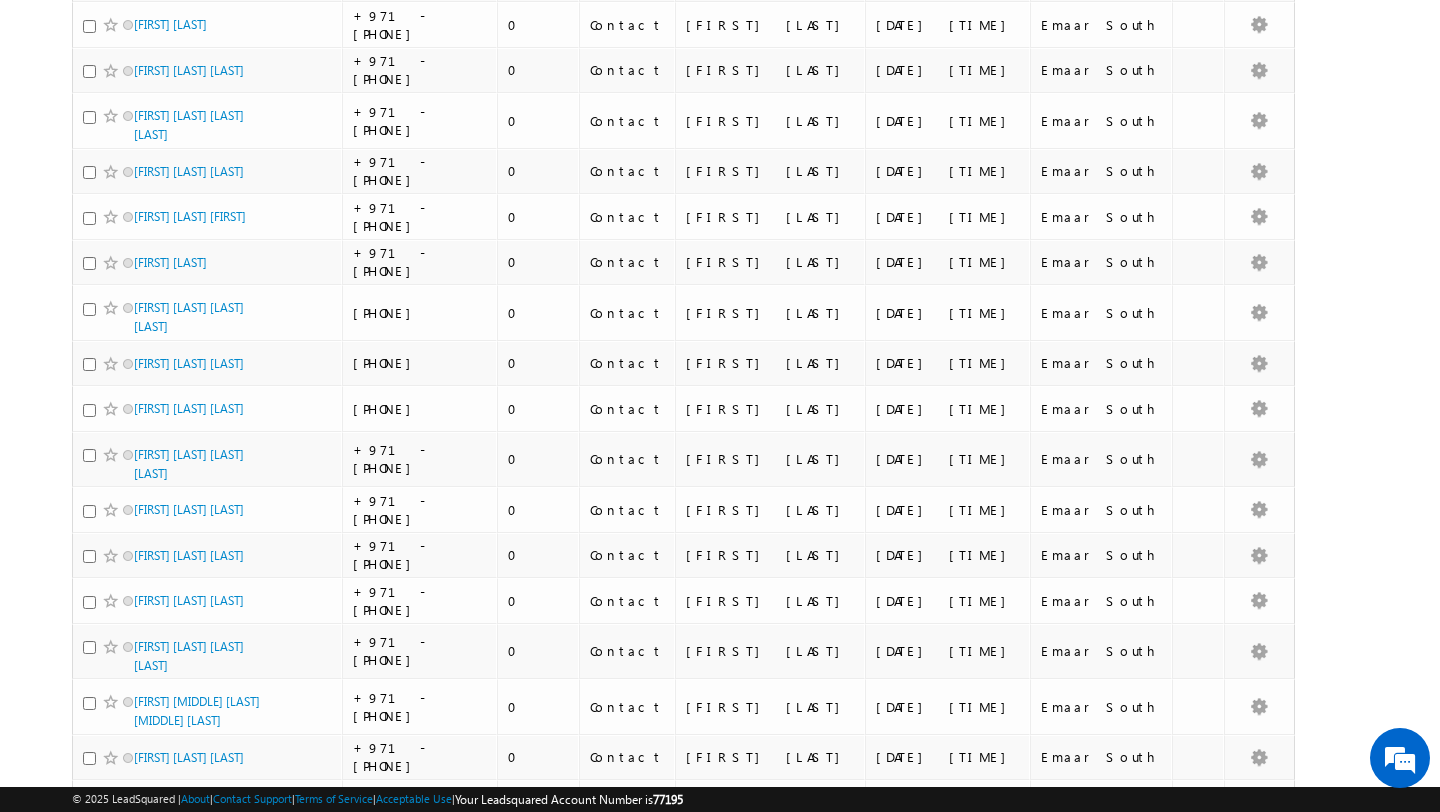 scroll, scrollTop: 10218, scrollLeft: 0, axis: vertical 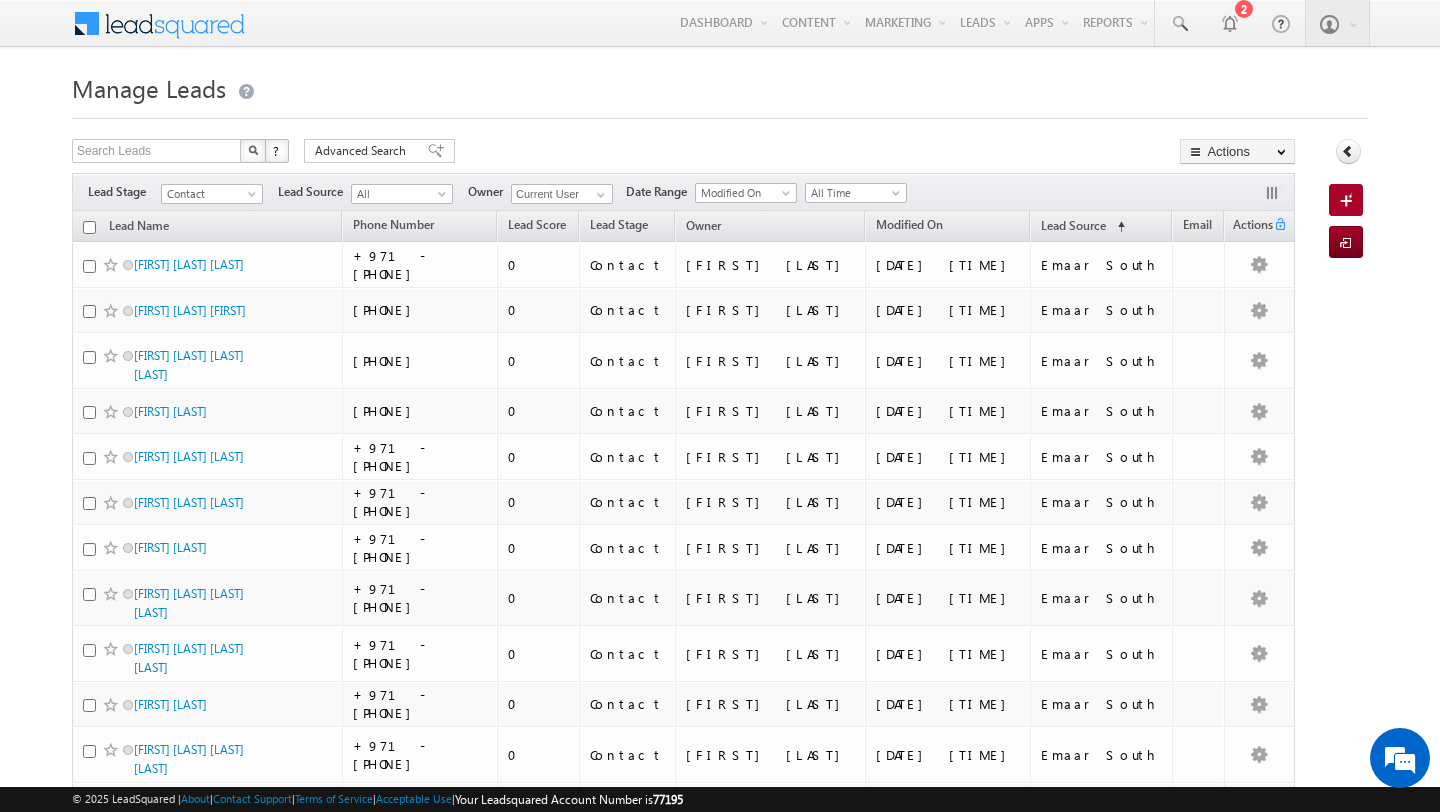 click at bounding box center [89, 227] 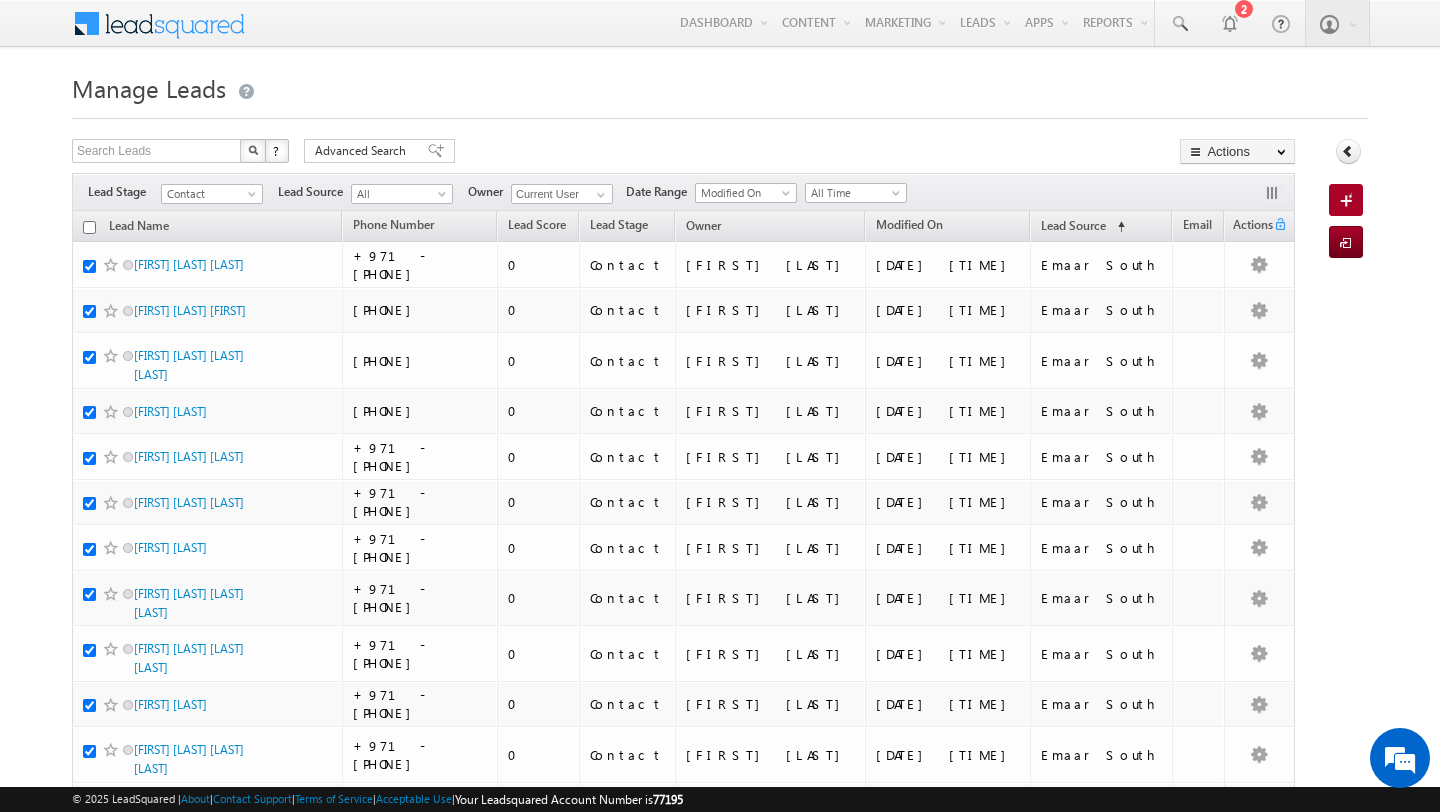 checkbox on "true" 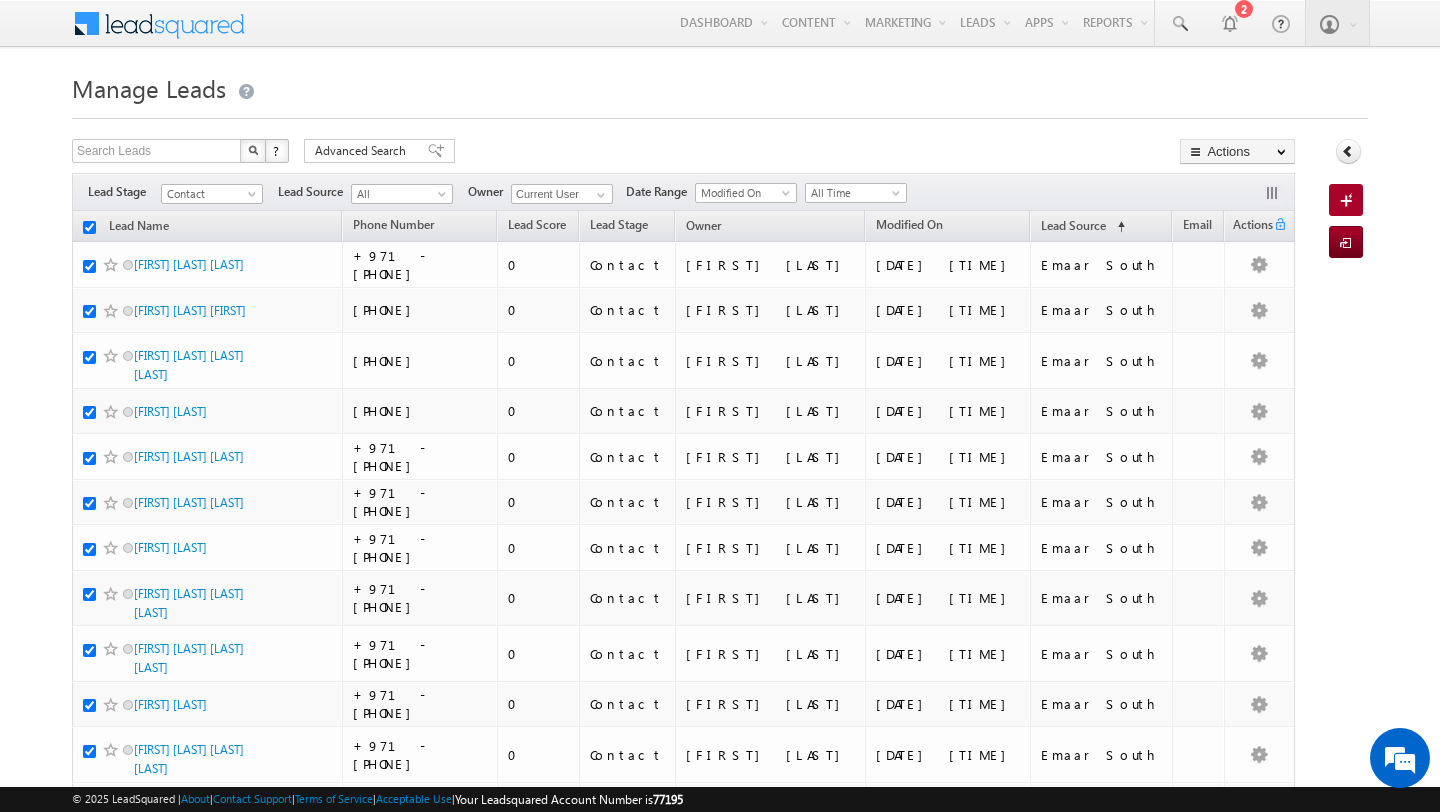 checkbox on "true" 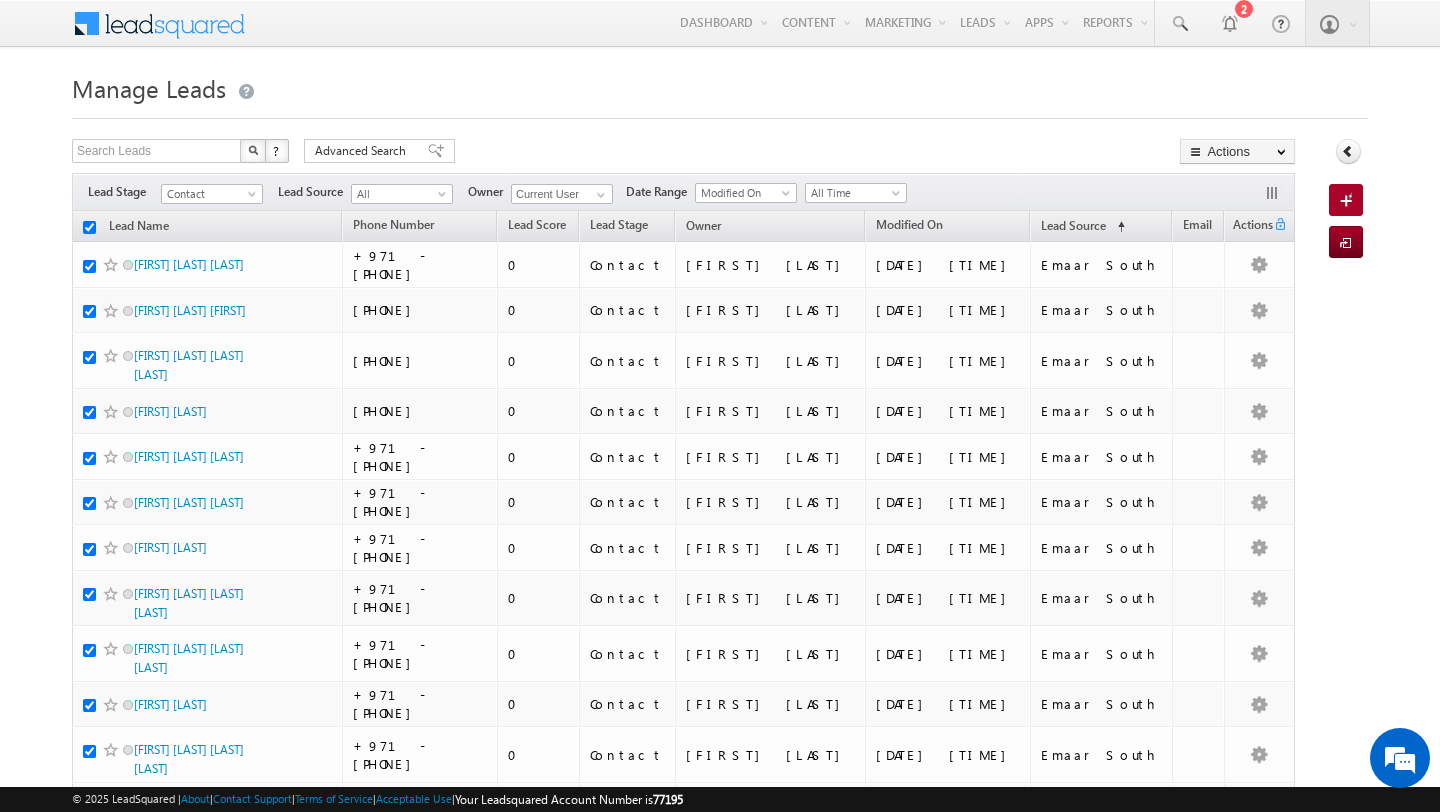 checkbox on "true" 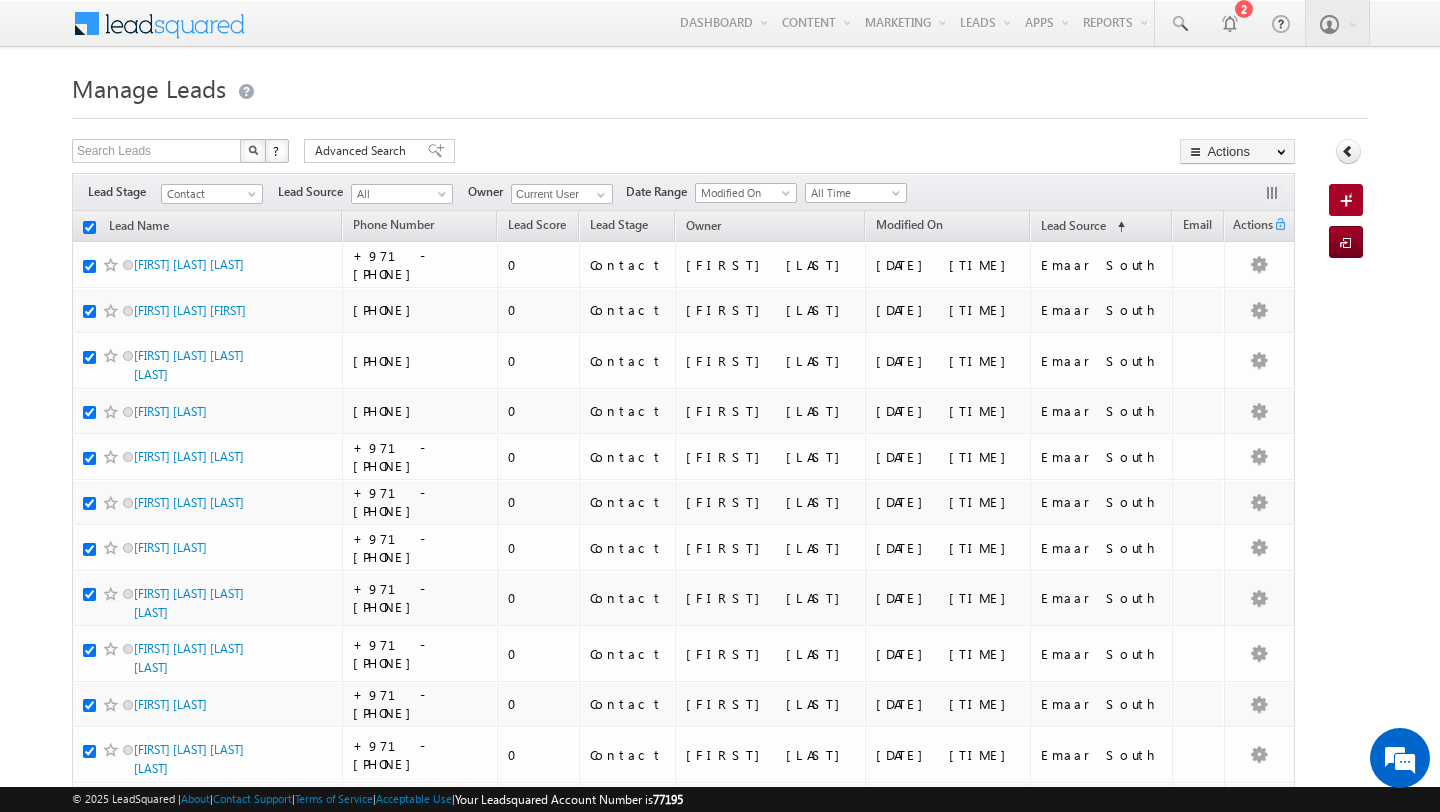 checkbox on "true" 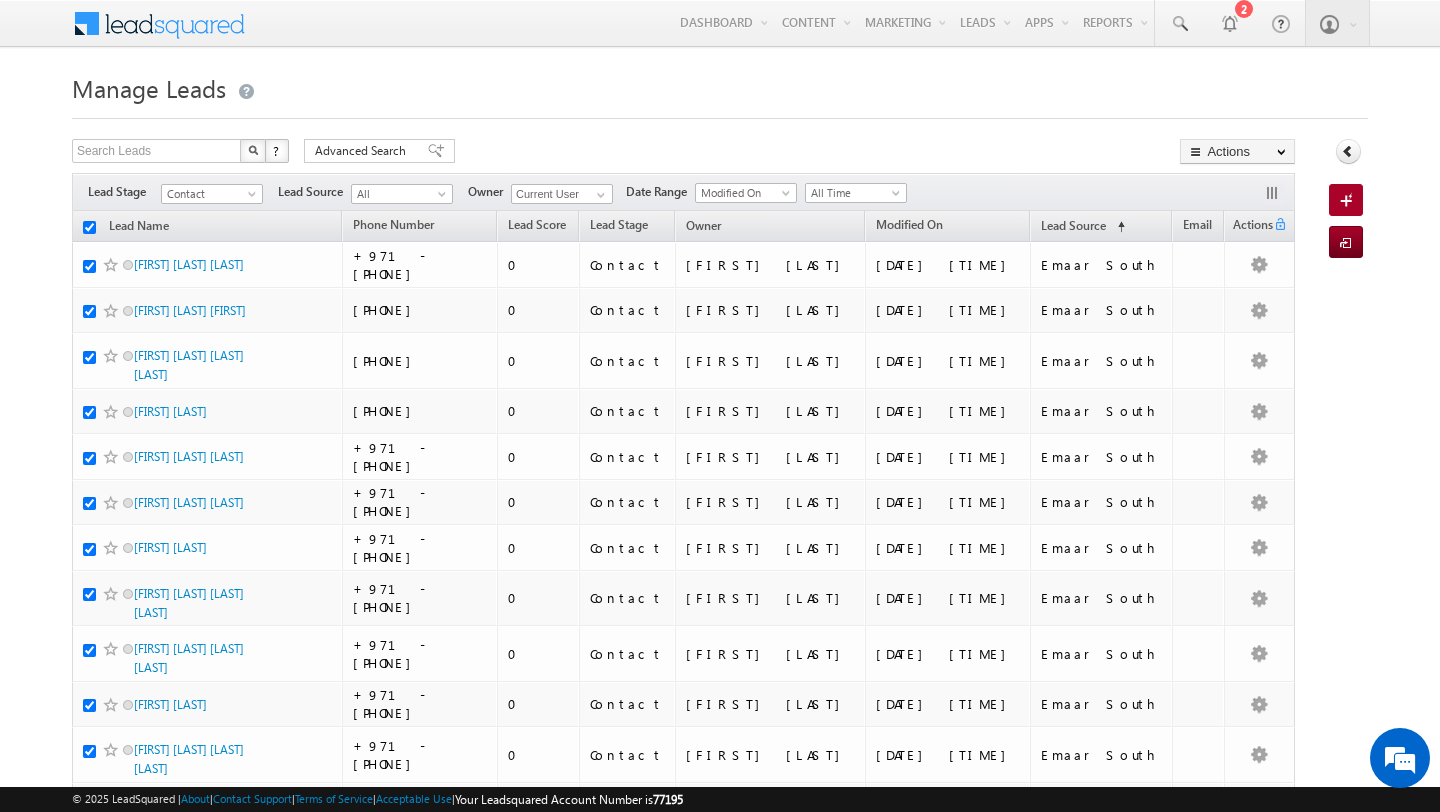 checkbox on "true" 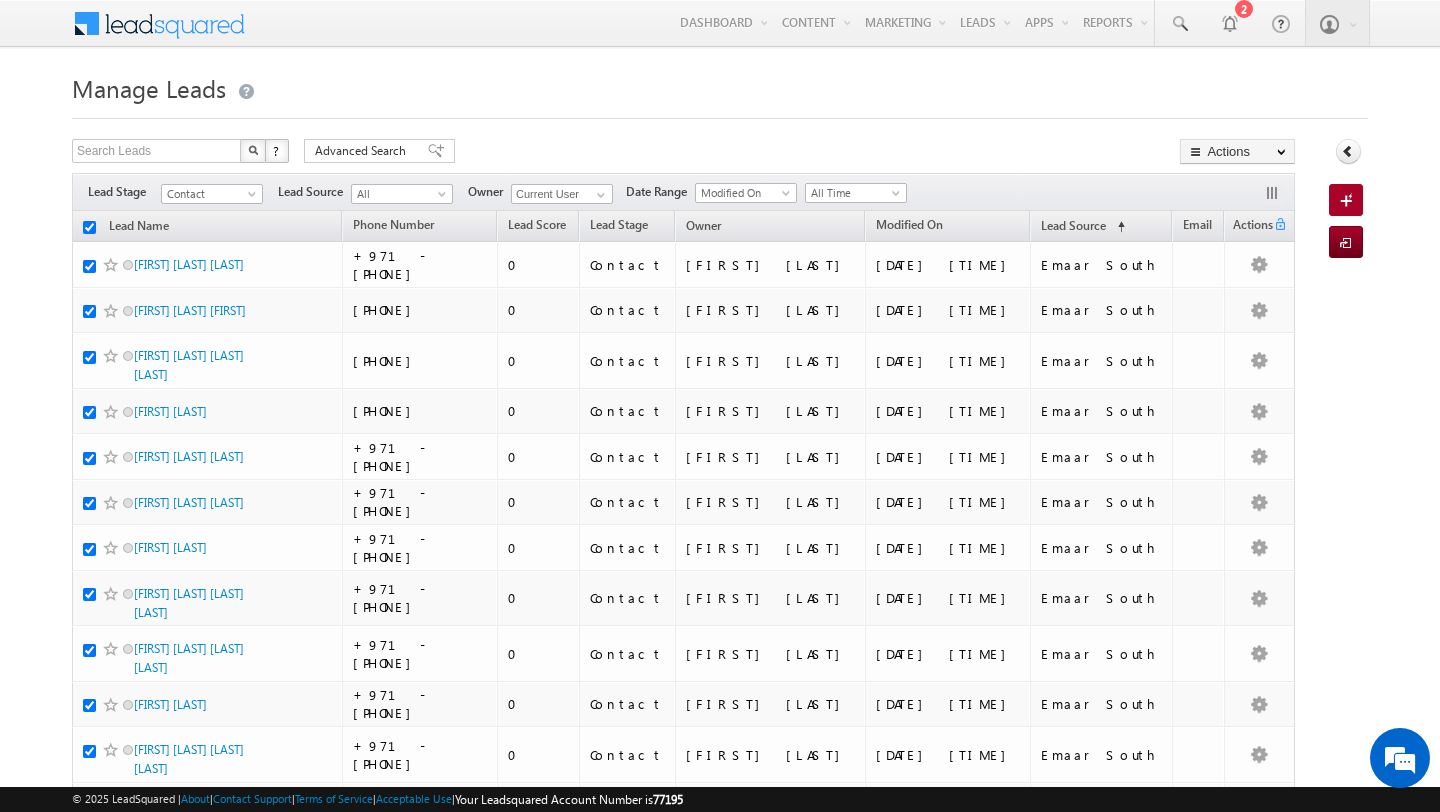 checkbox on "true" 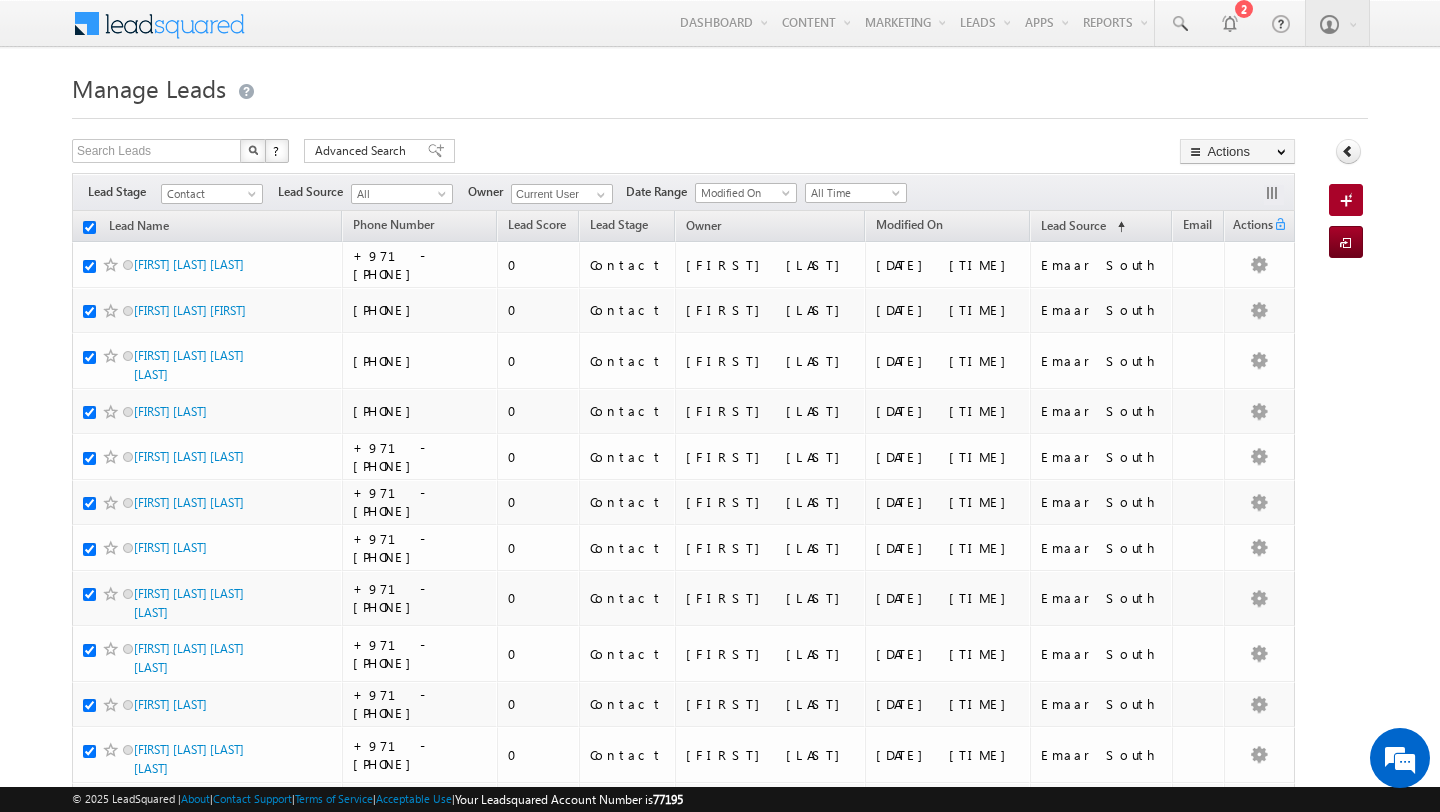 checkbox on "true" 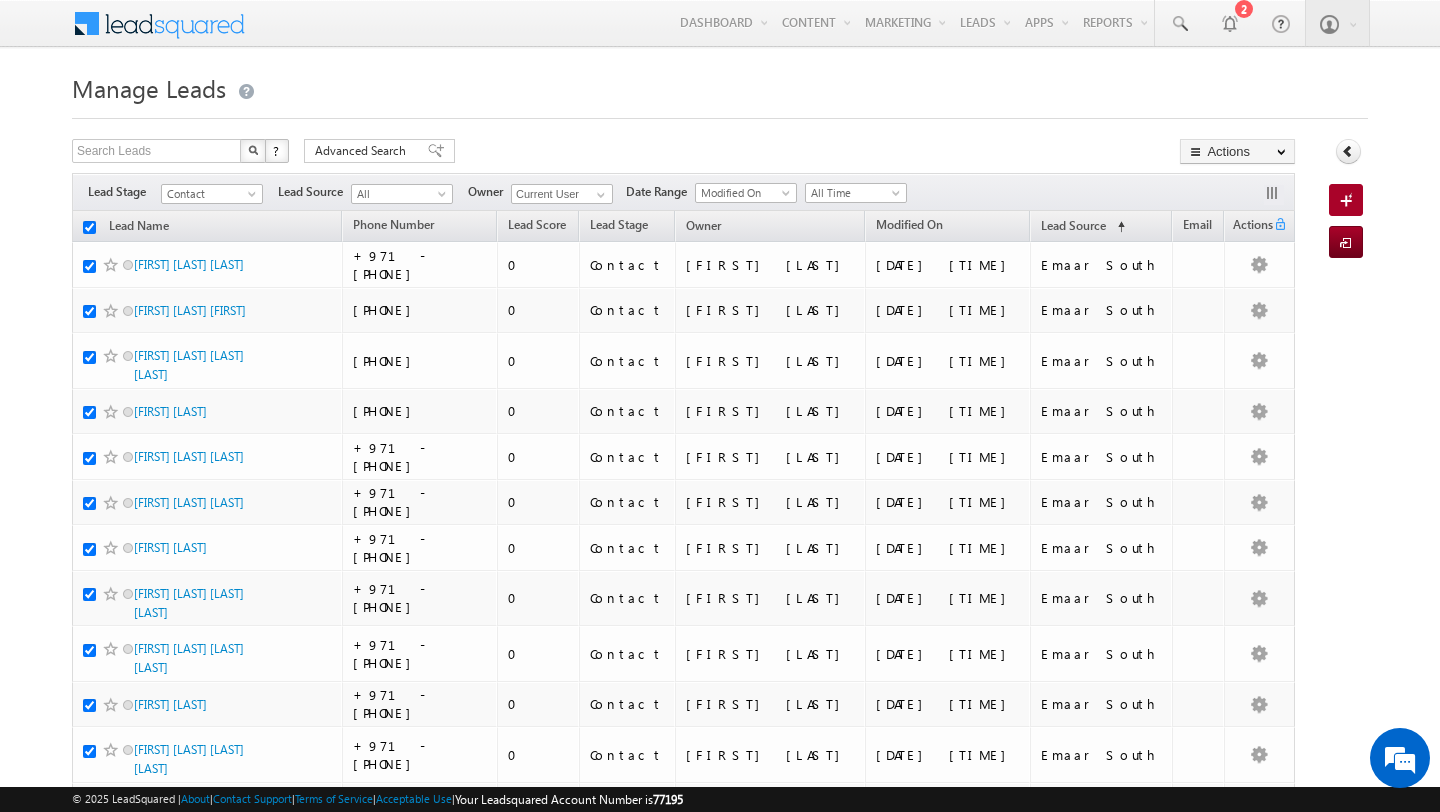 checkbox on "true" 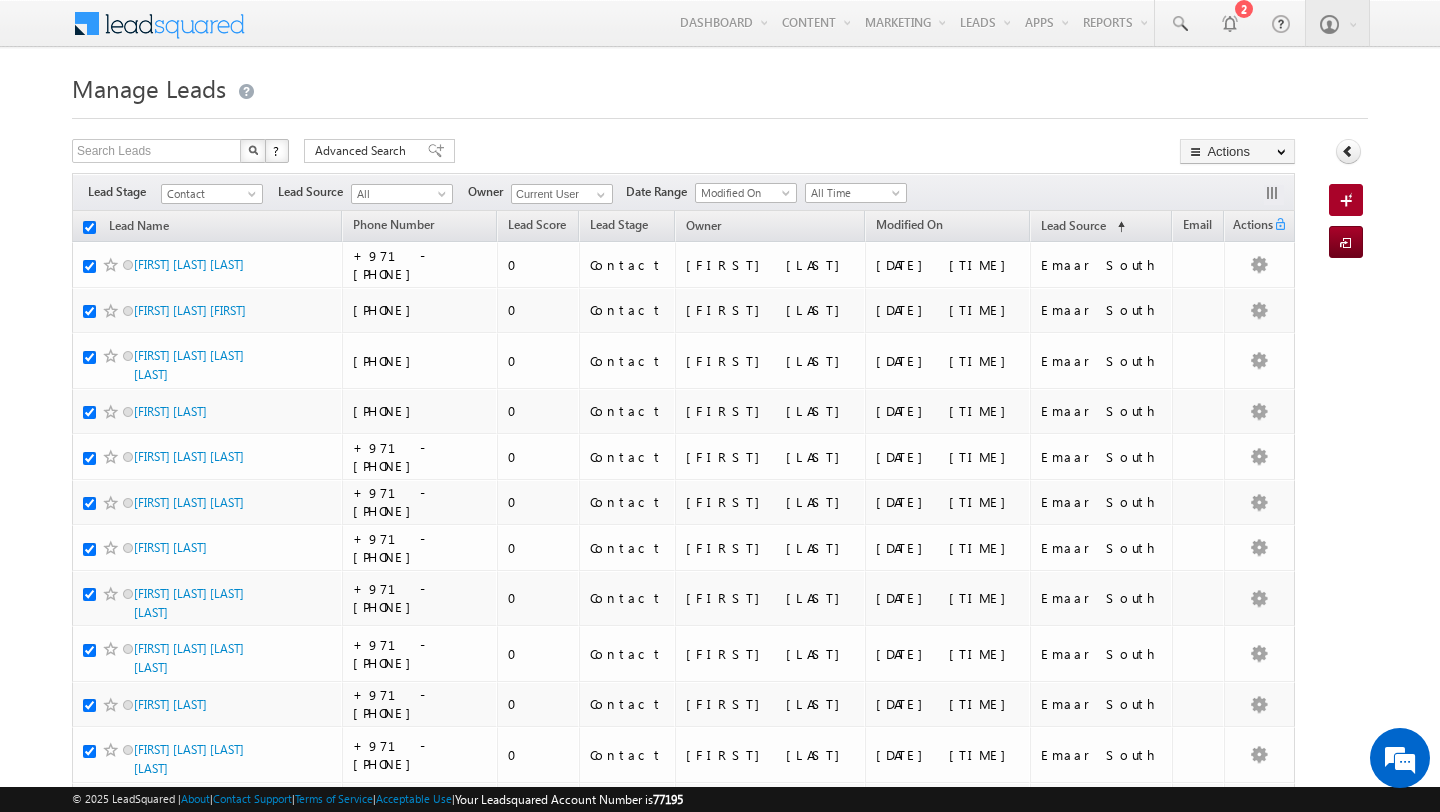 checkbox on "true" 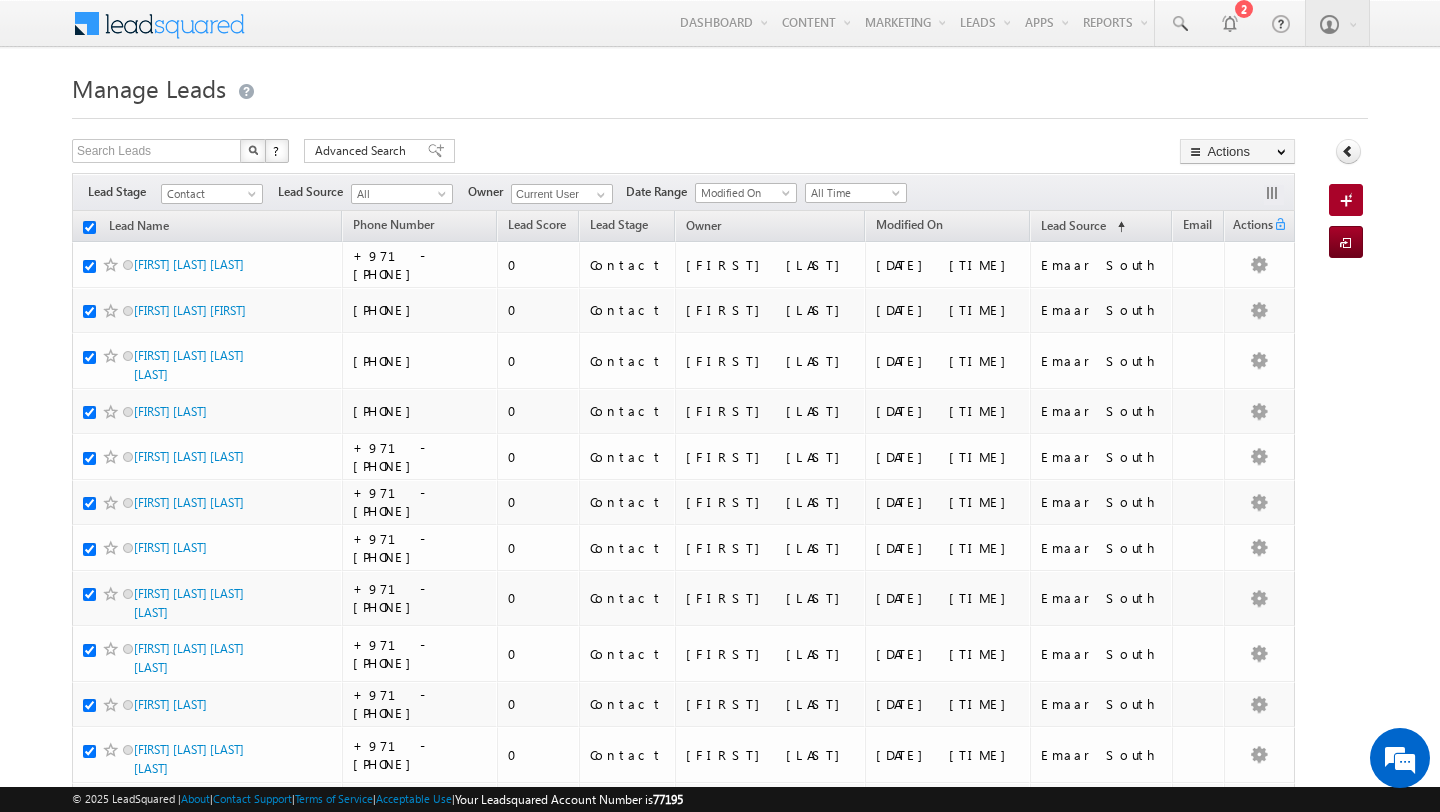 checkbox on "true" 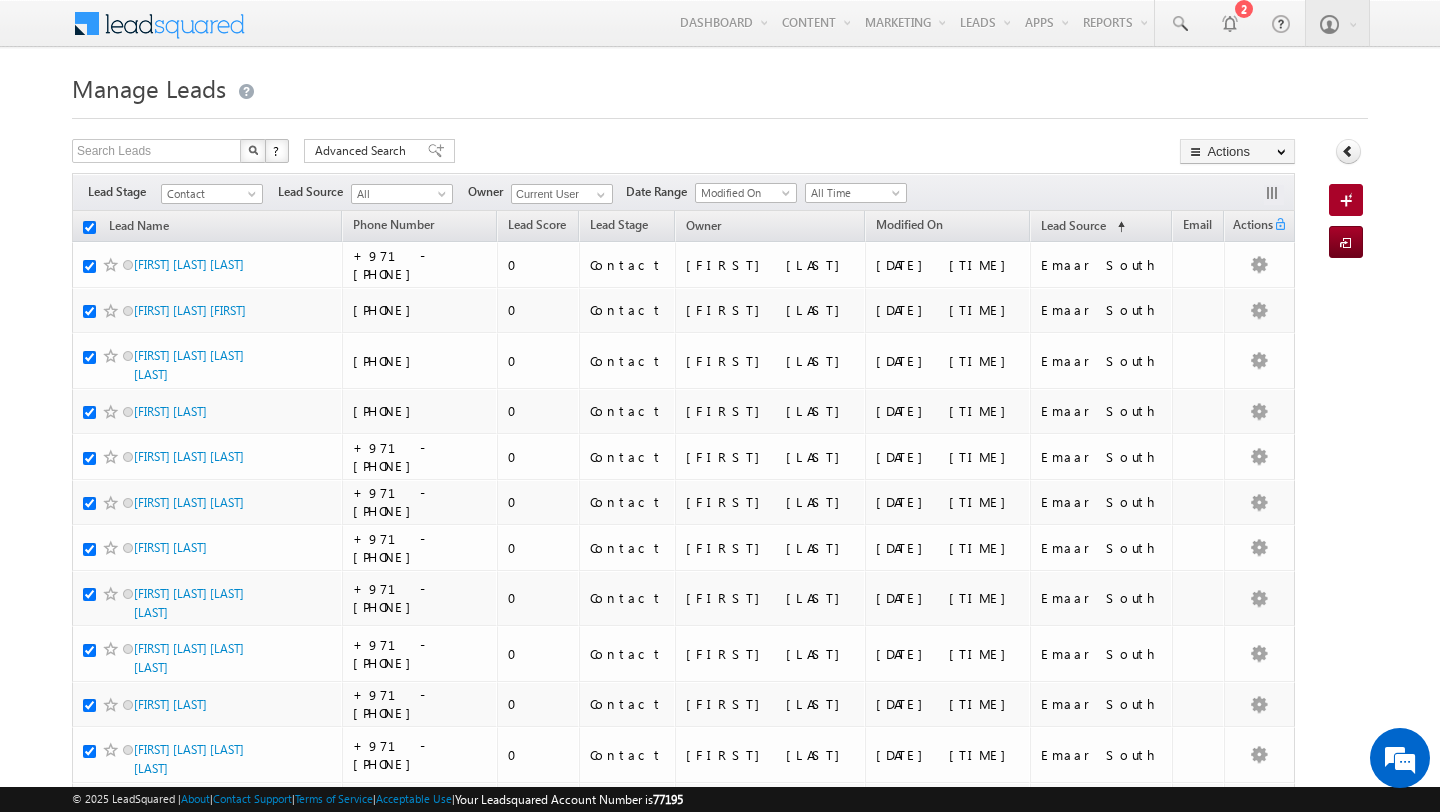 checkbox on "true" 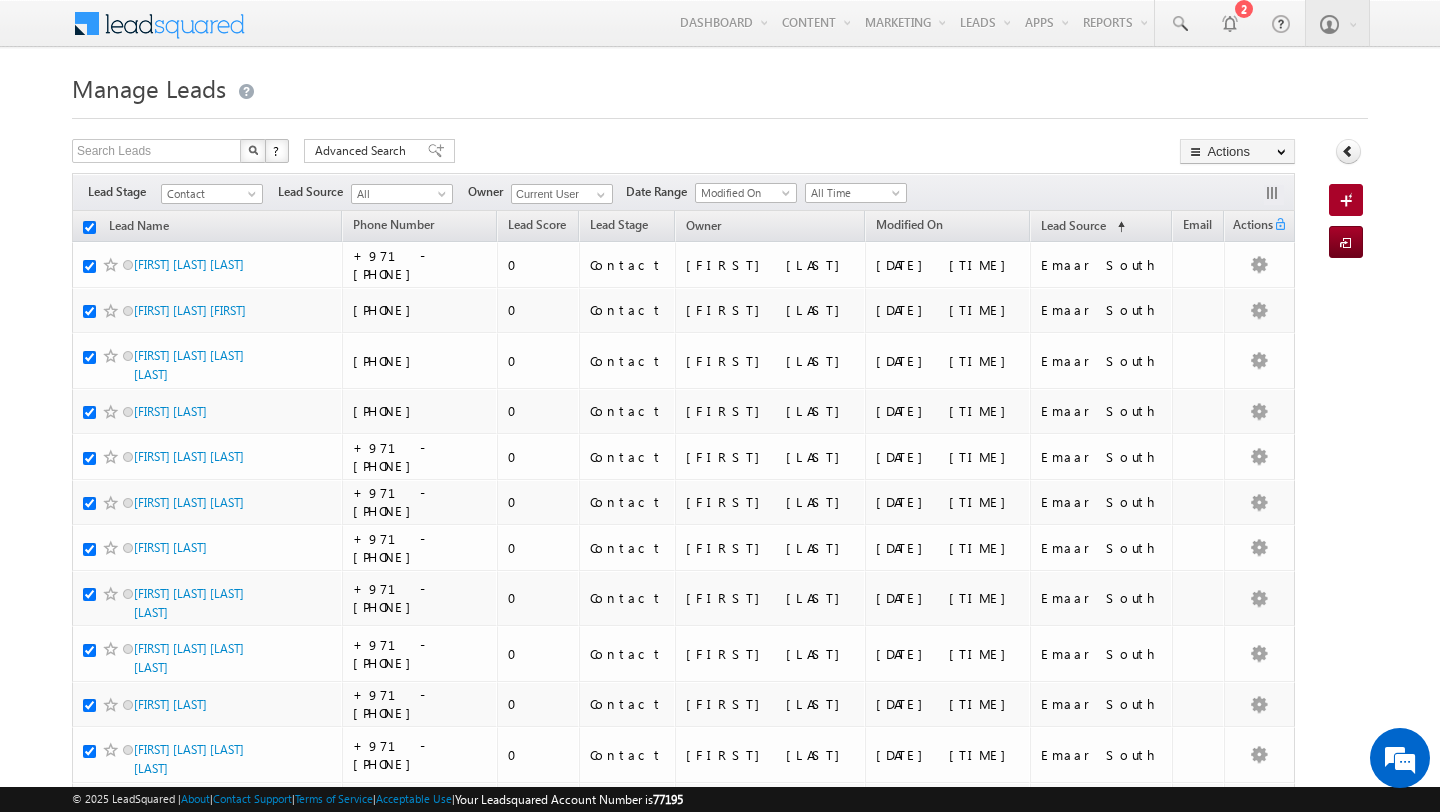 checkbox on "true" 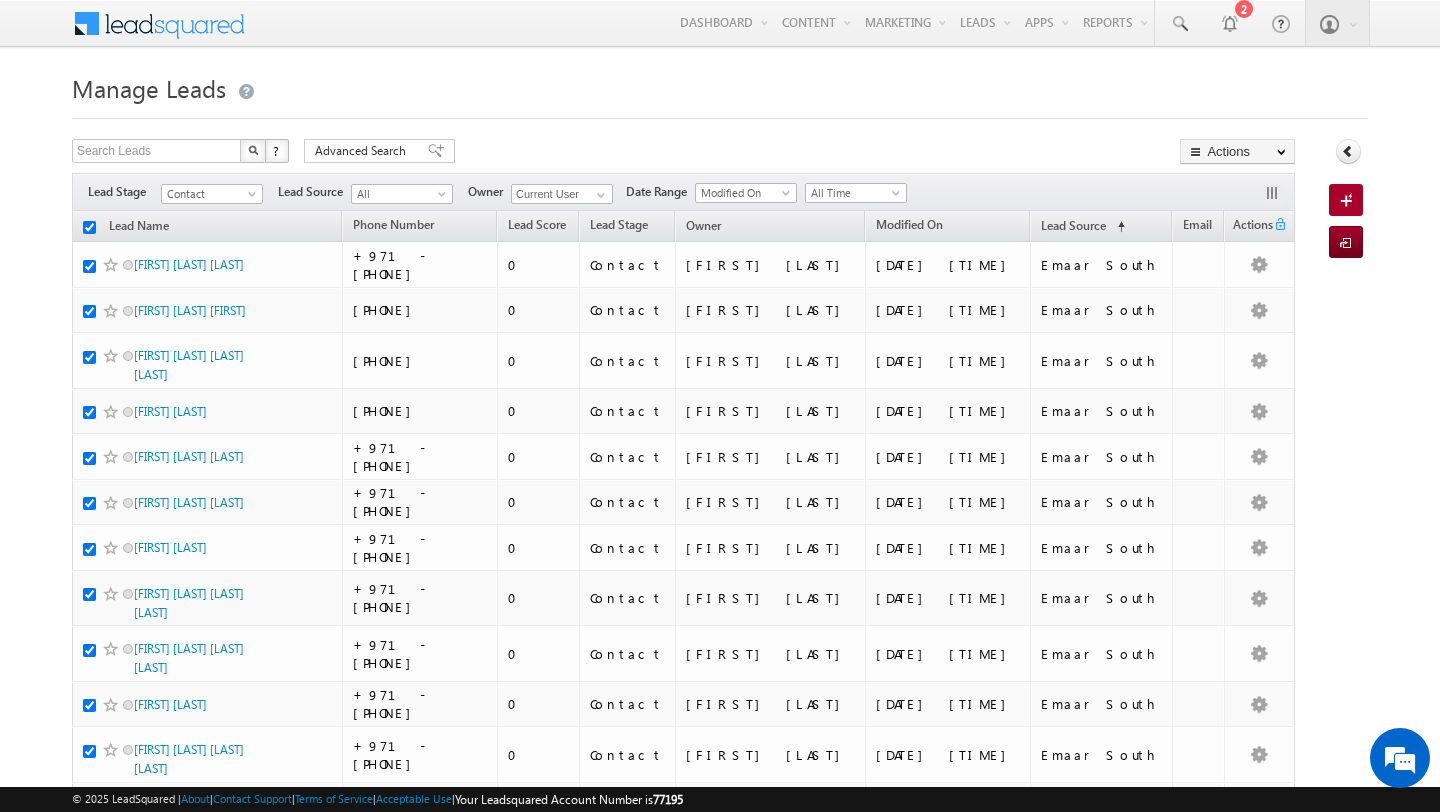 checkbox on "true" 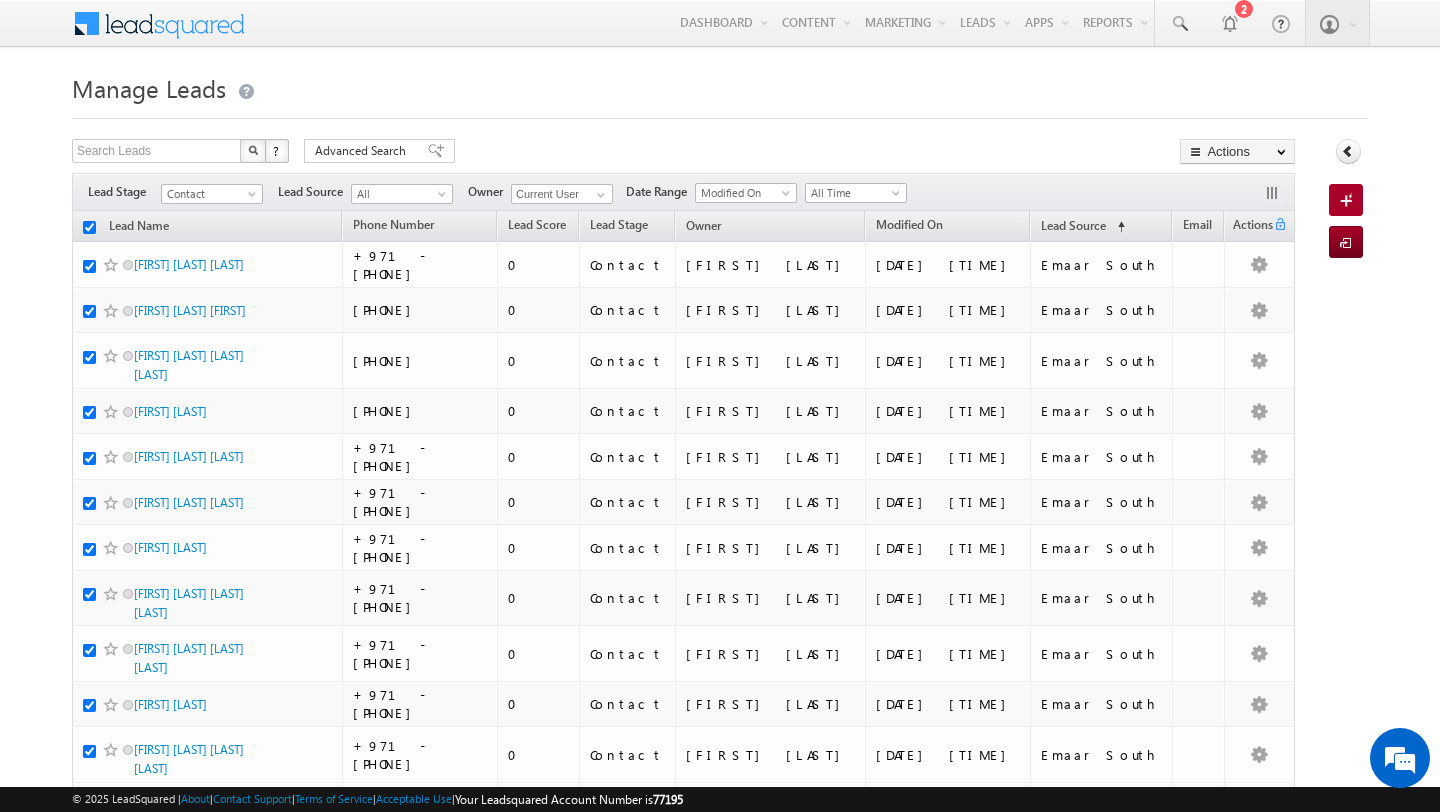checkbox on "true" 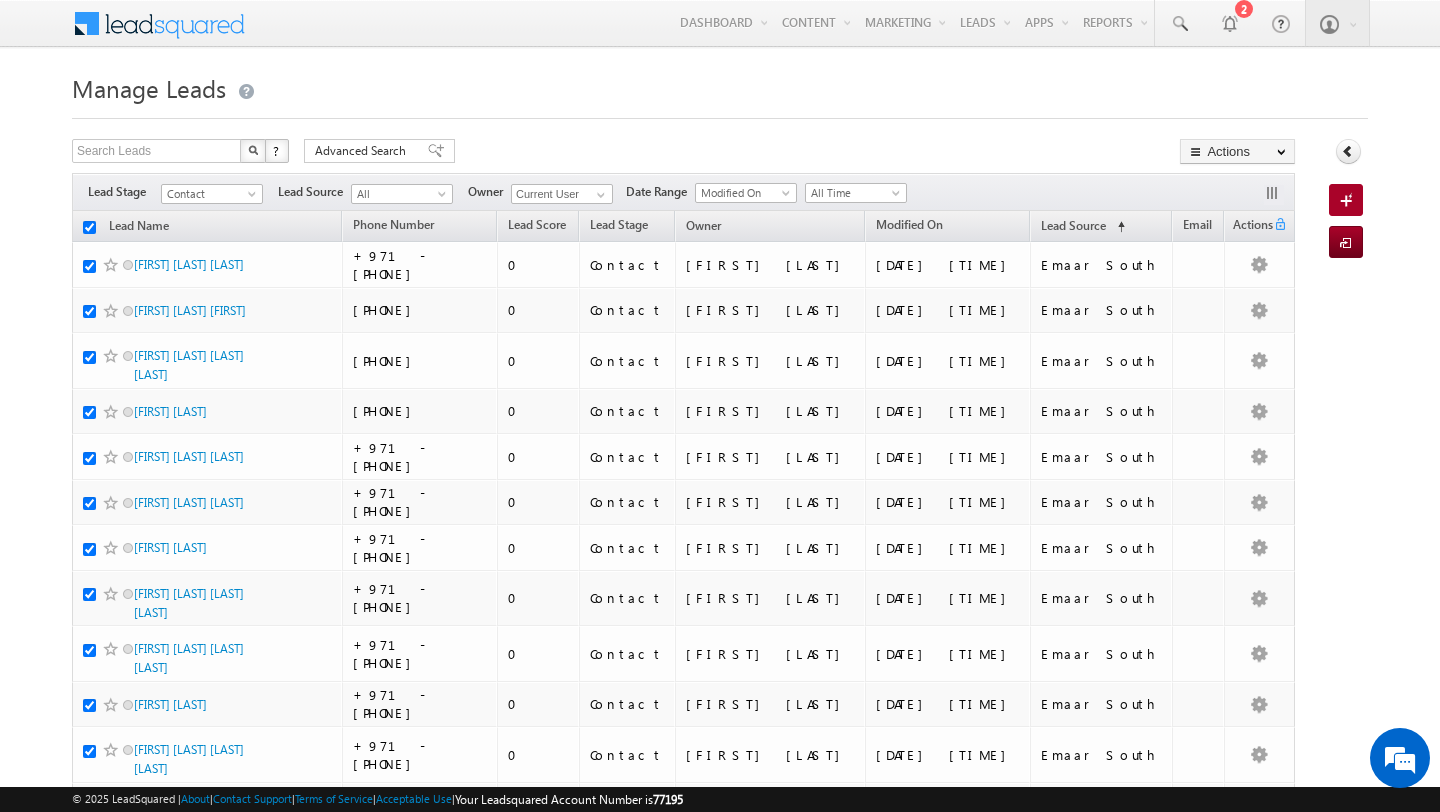 checkbox on "true" 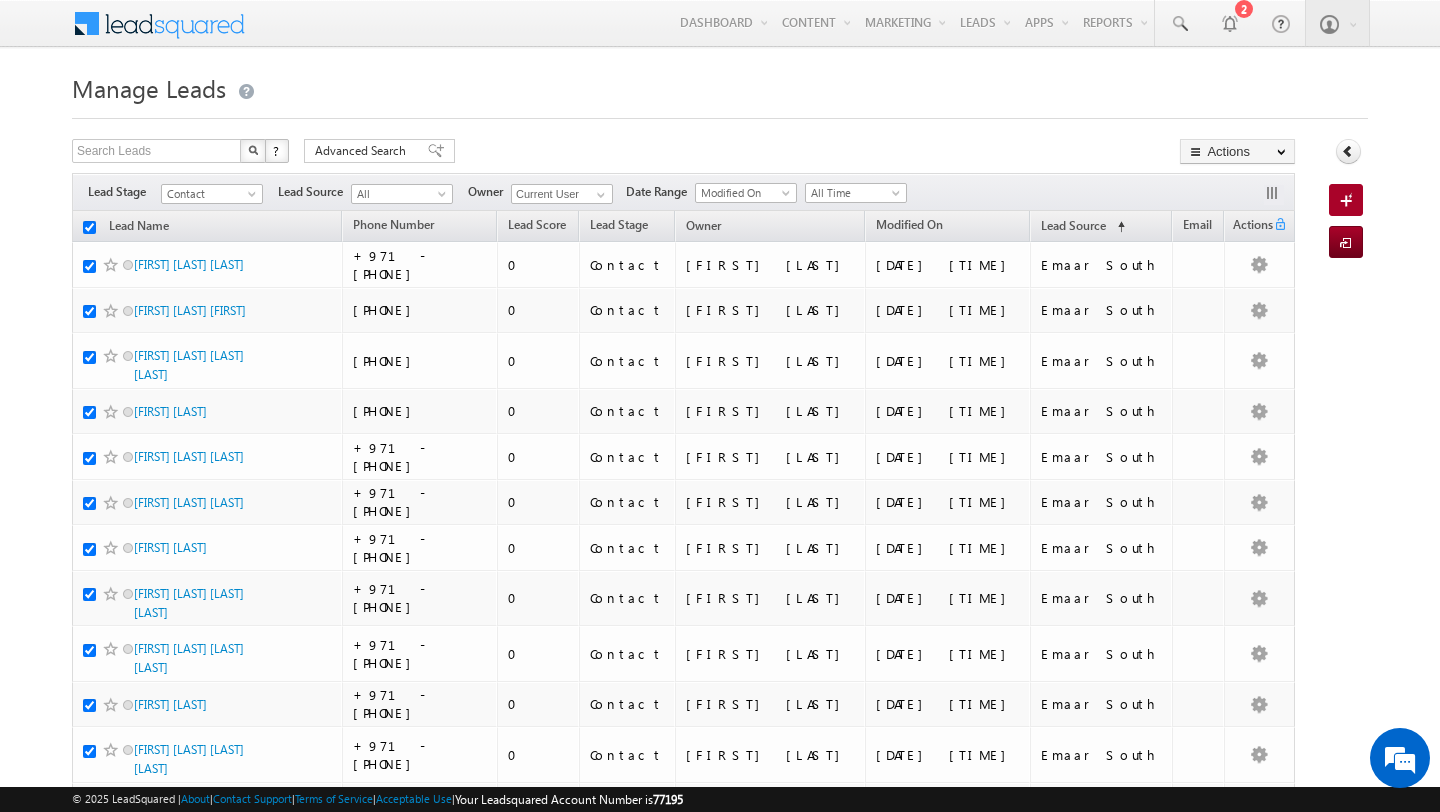 checkbox on "true" 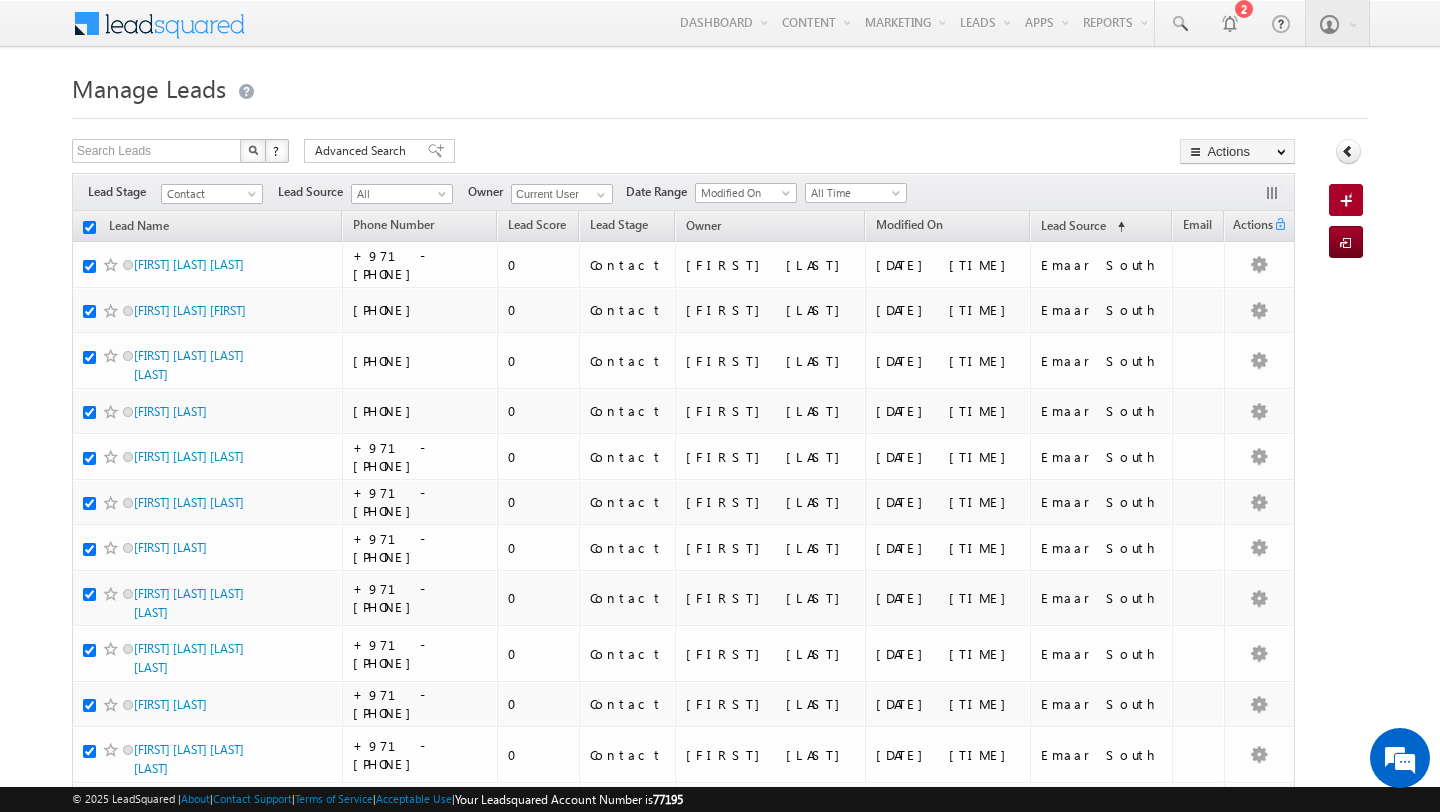 checkbox on "true" 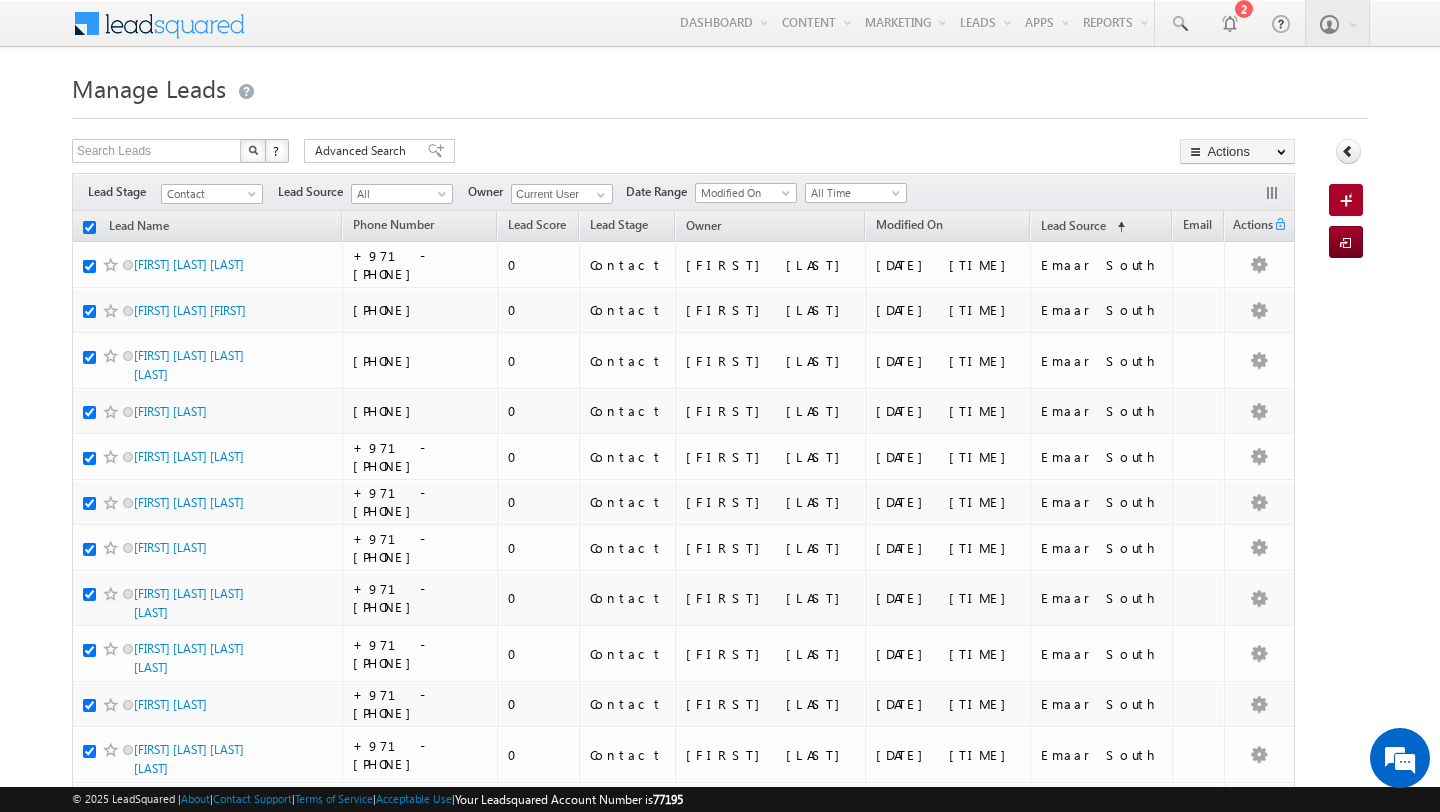 checkbox on "true" 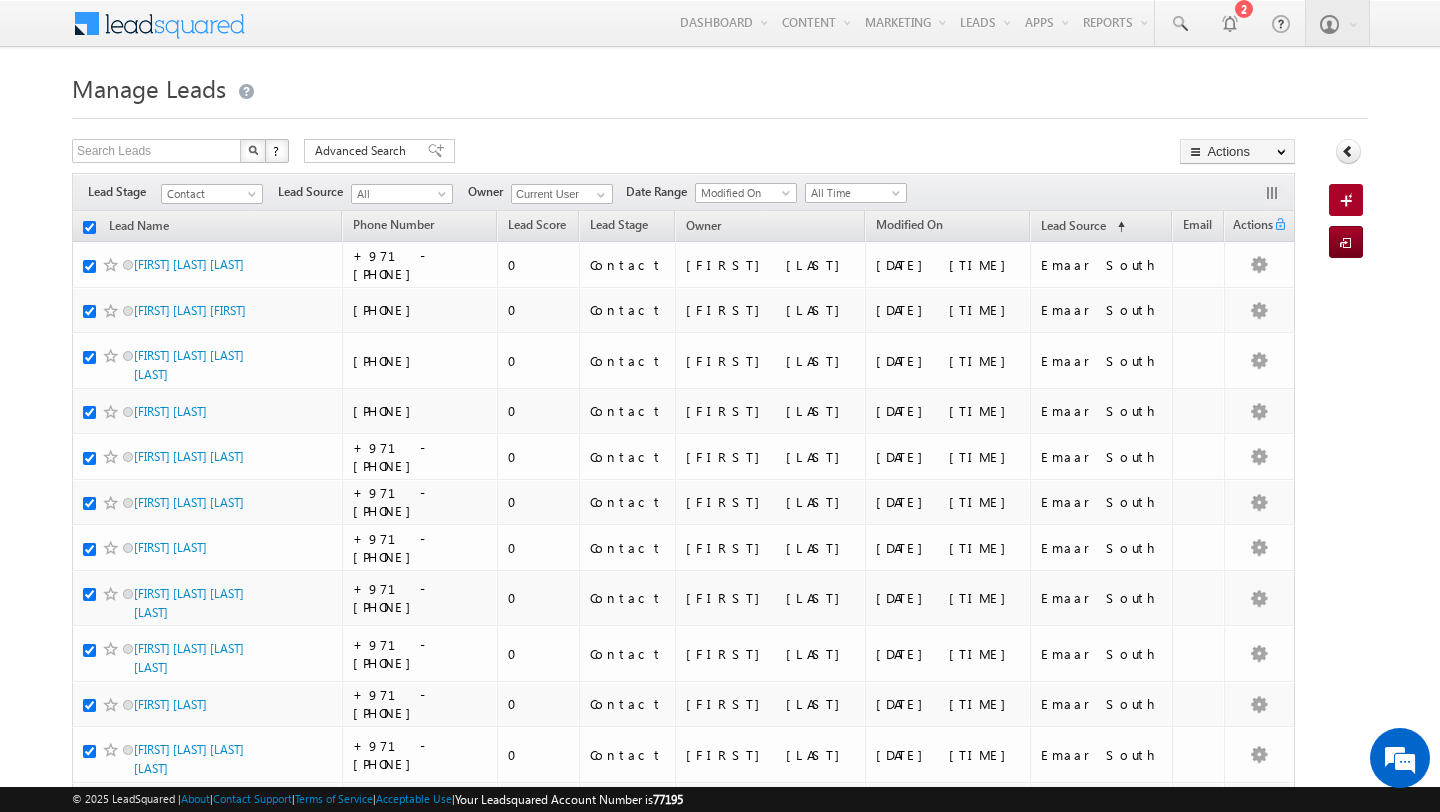 checkbox on "true" 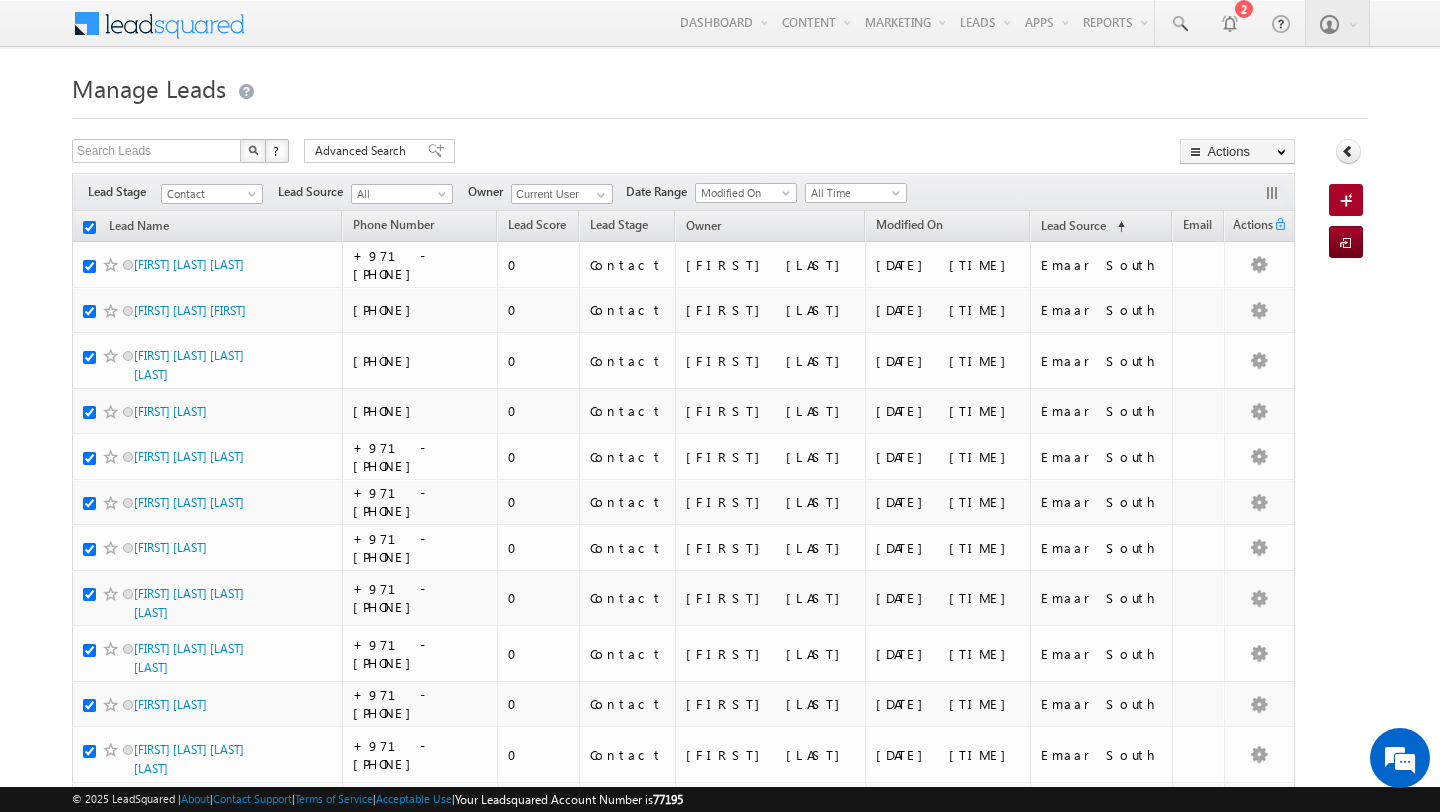 checkbox on "true" 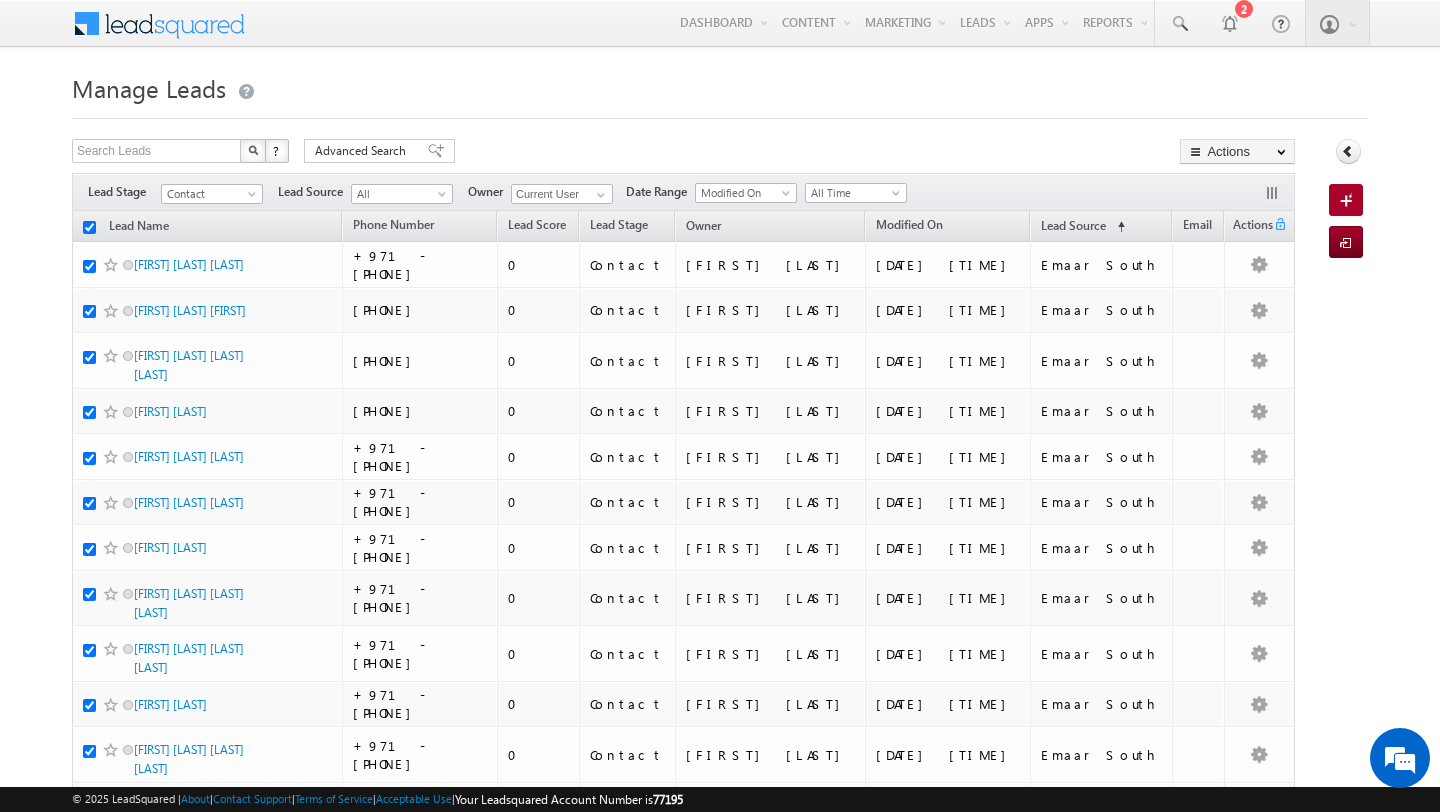 checkbox on "true" 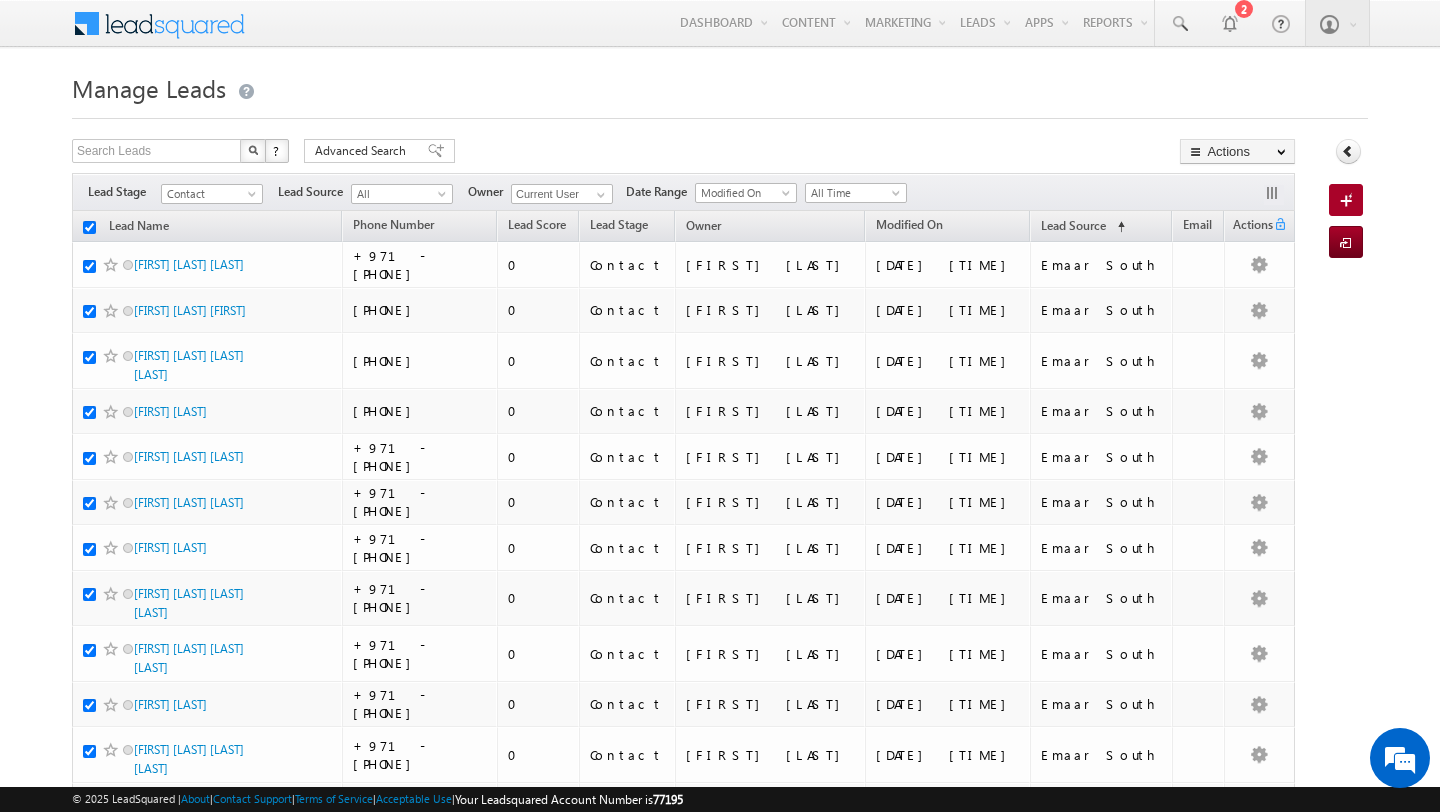 checkbox on "true" 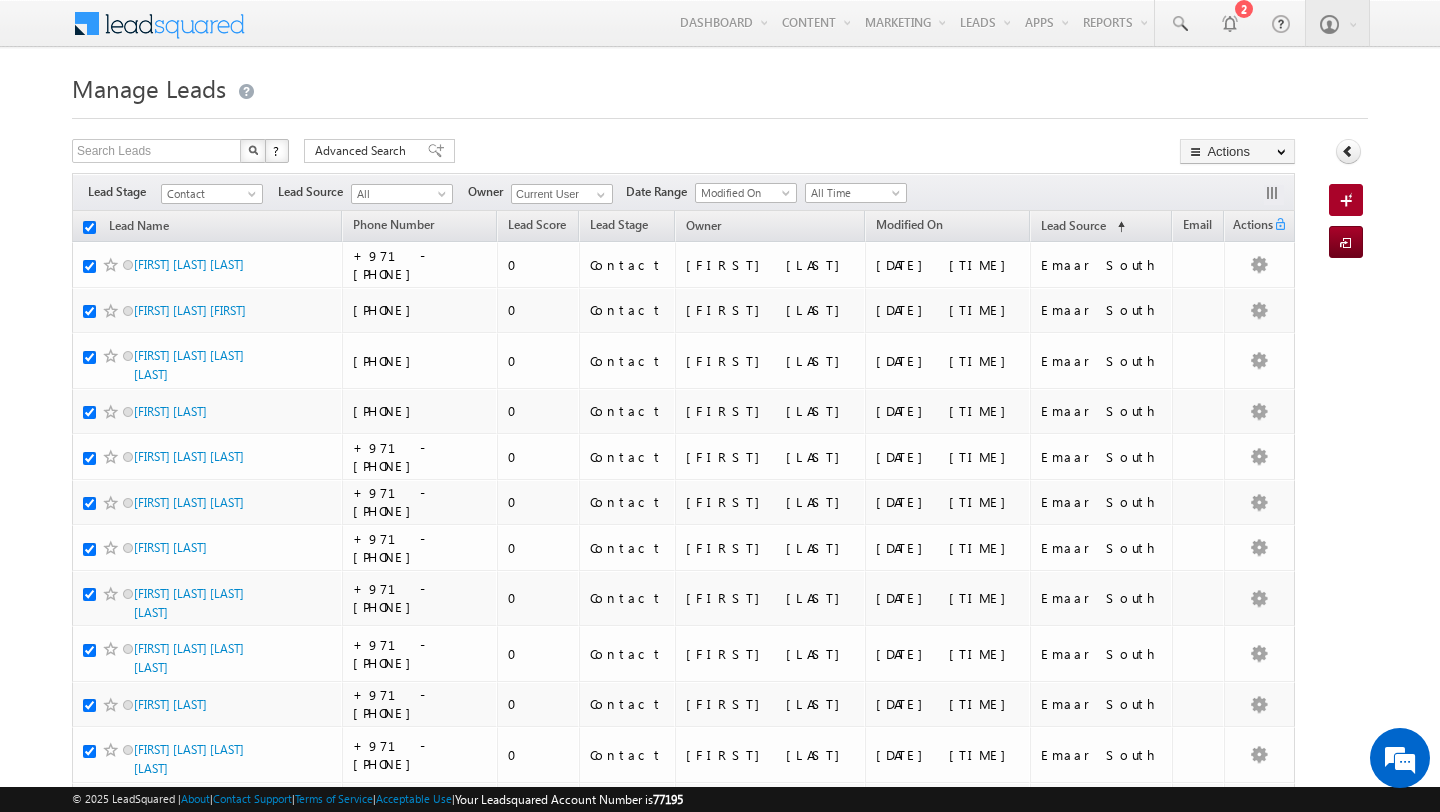 checkbox on "true" 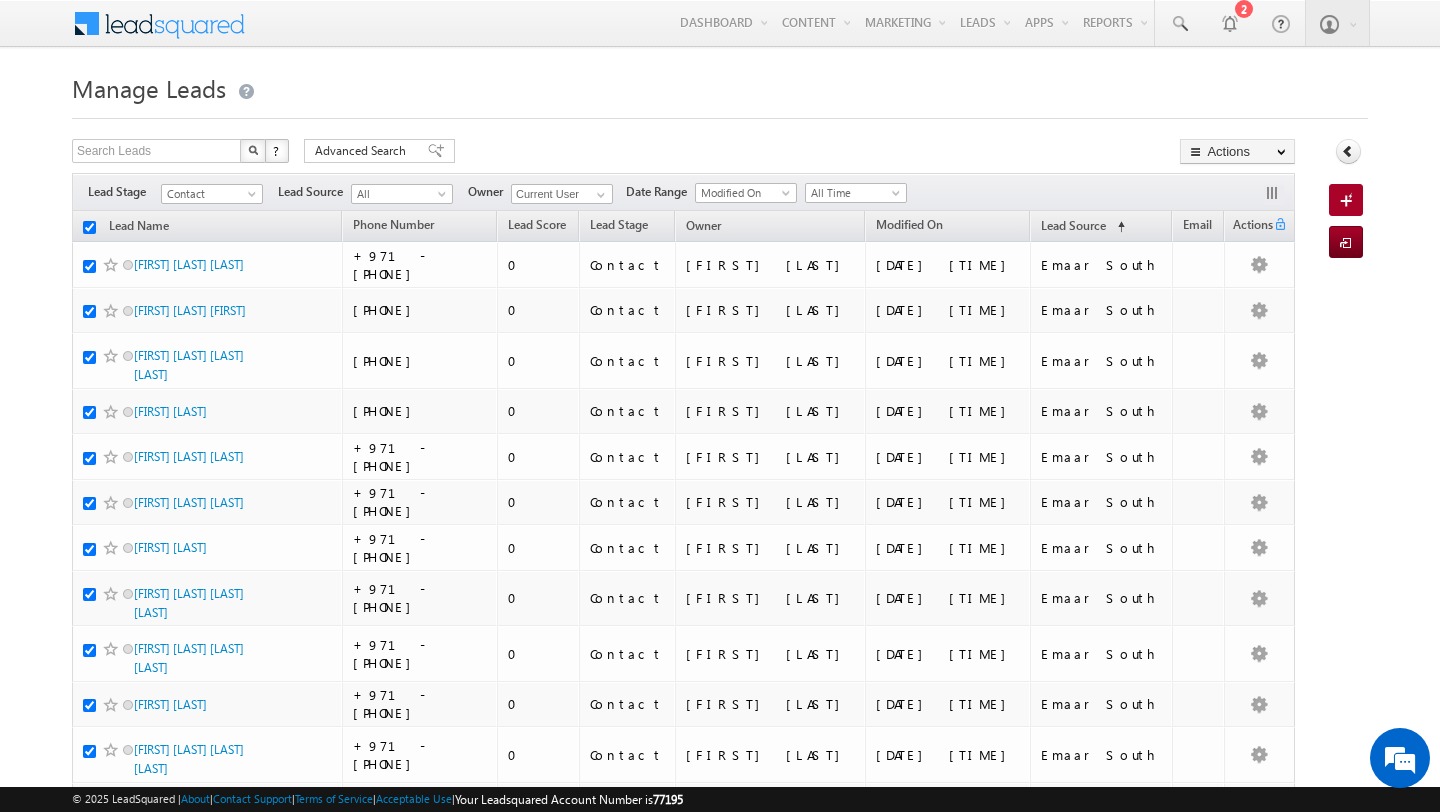 checkbox on "true" 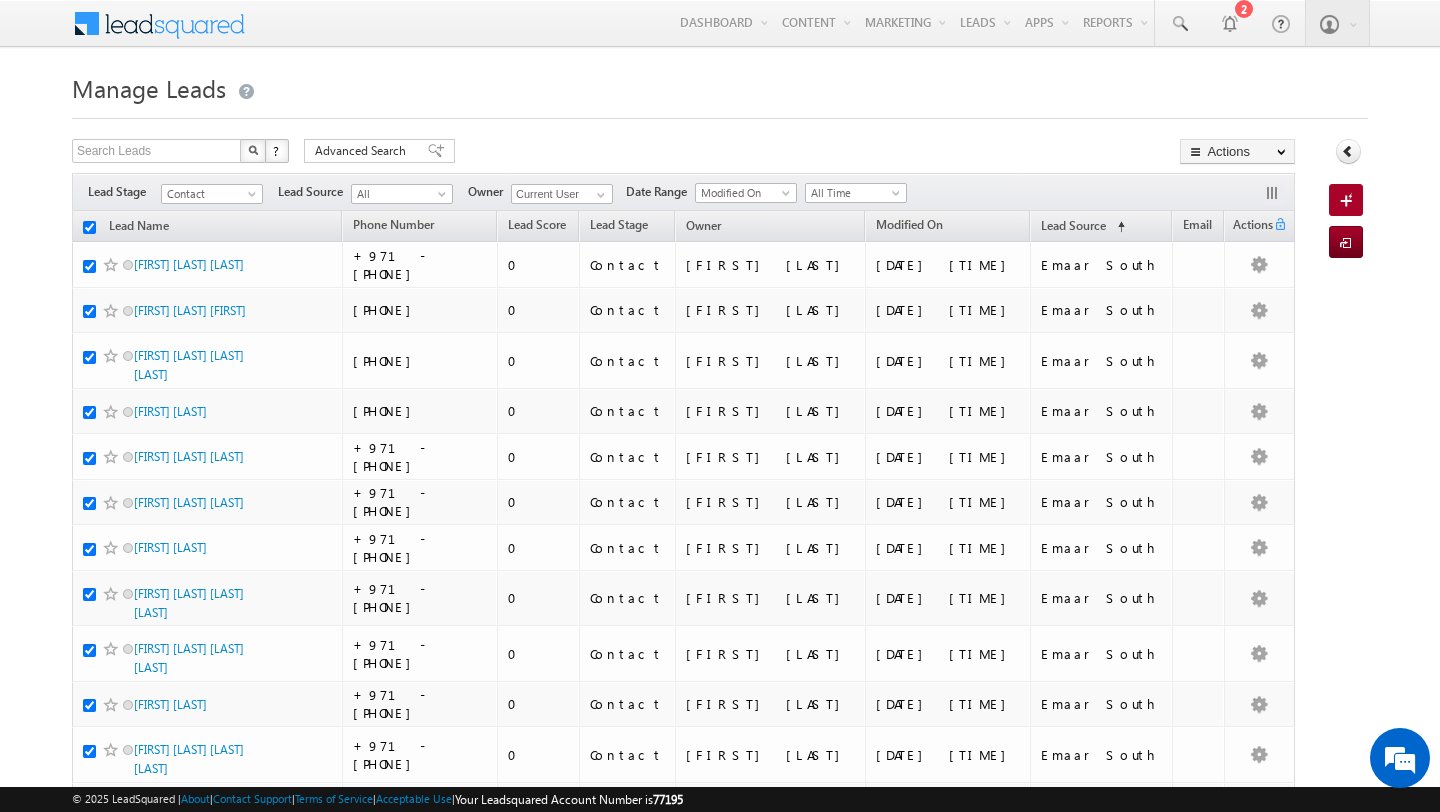 checkbox on "true" 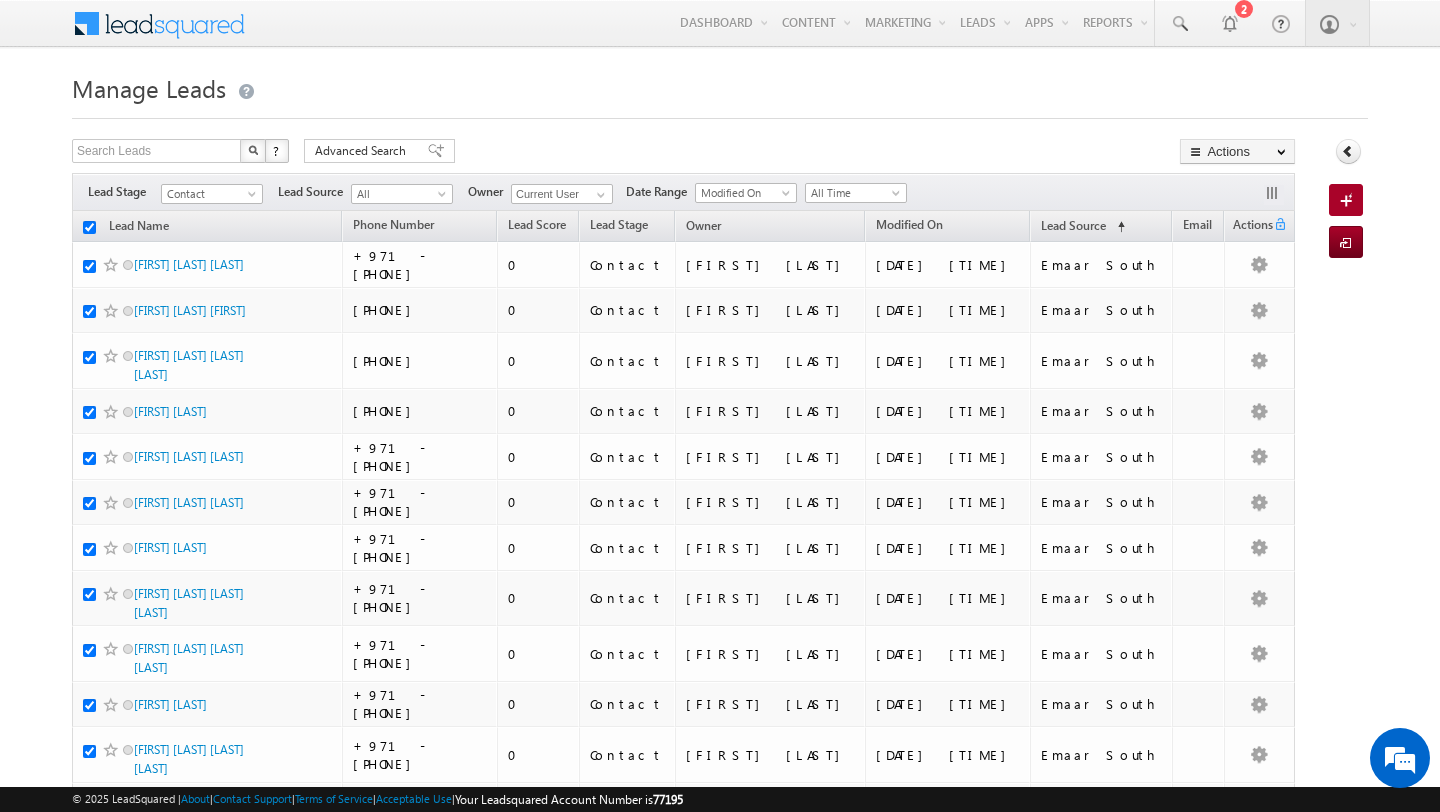 checkbox on "true" 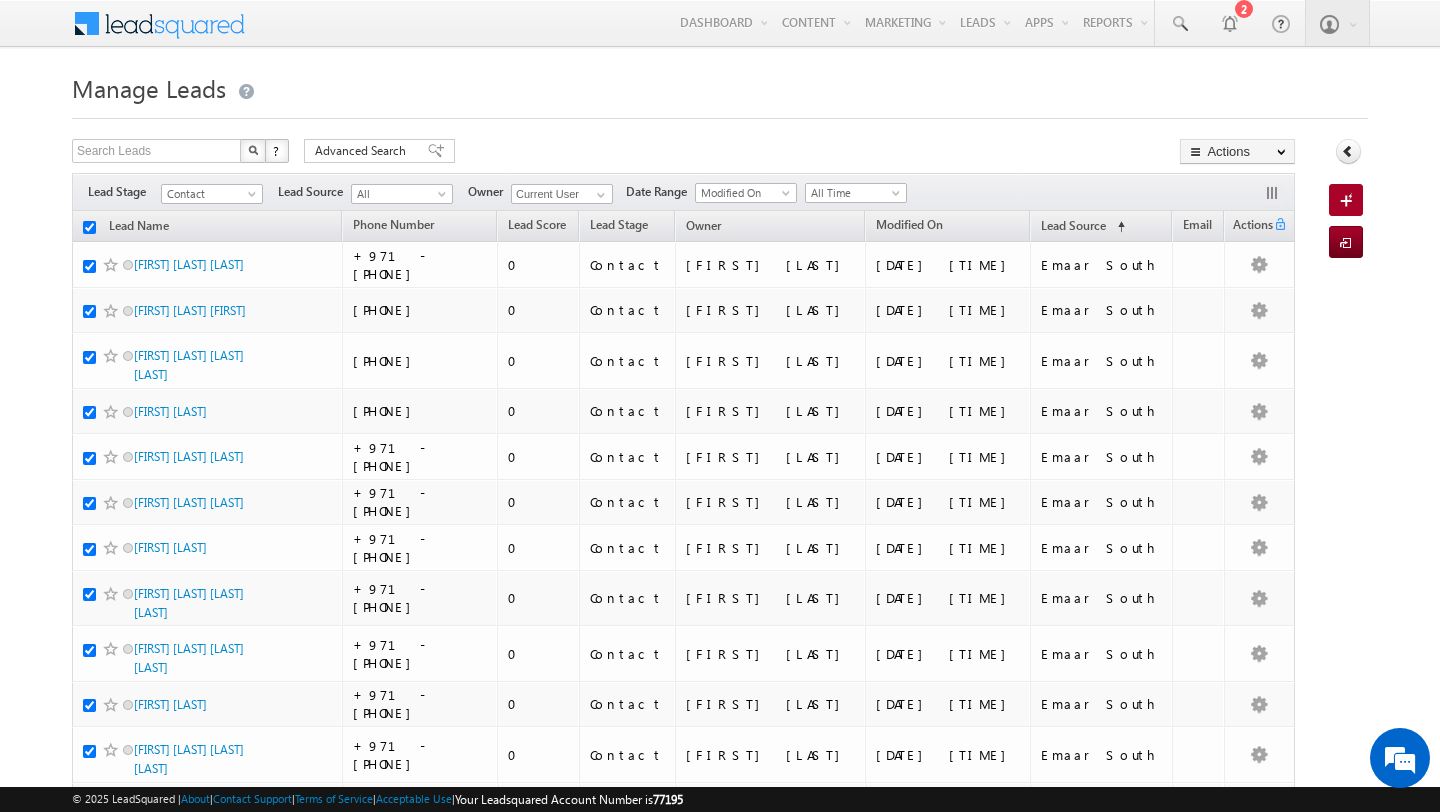 checkbox on "true" 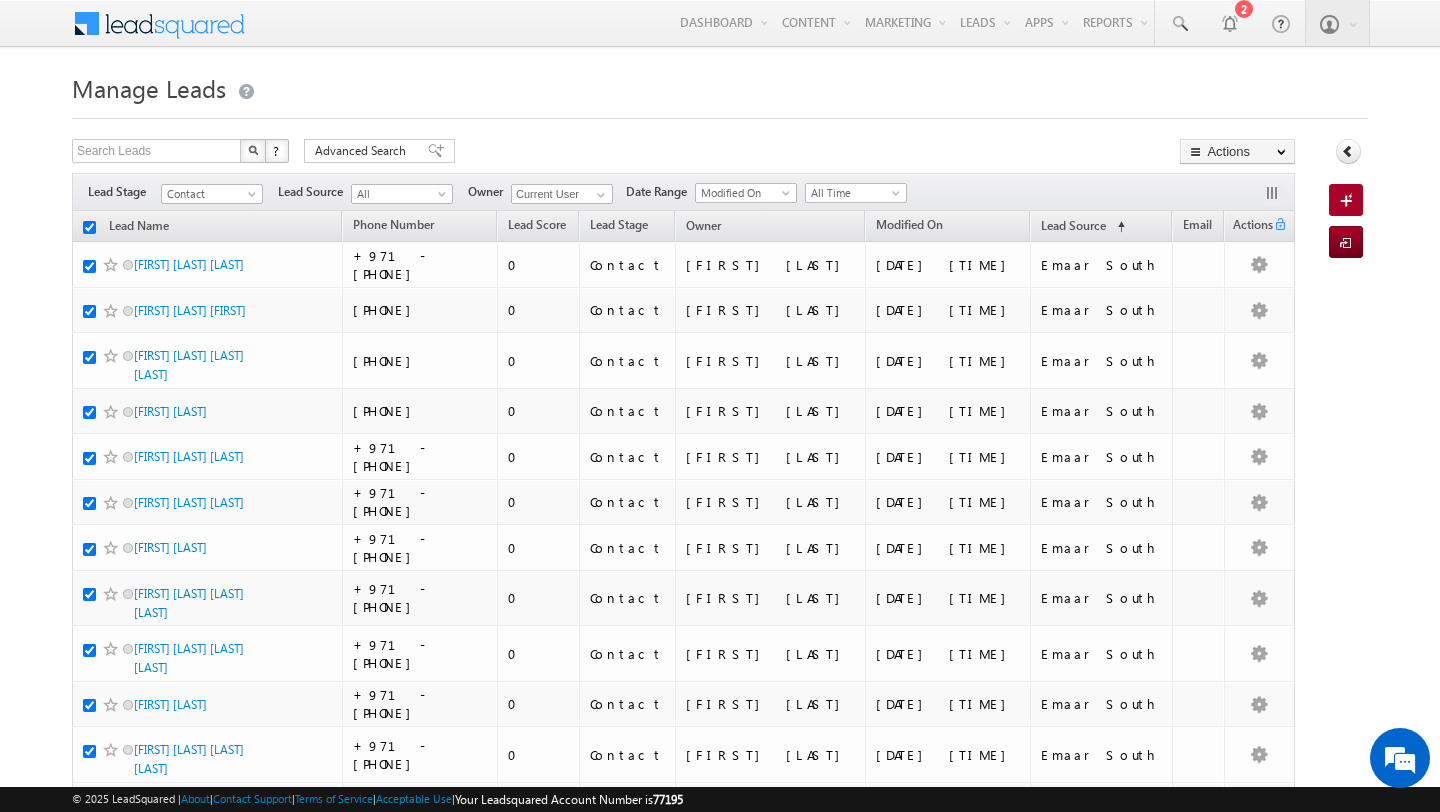 checkbox on "true" 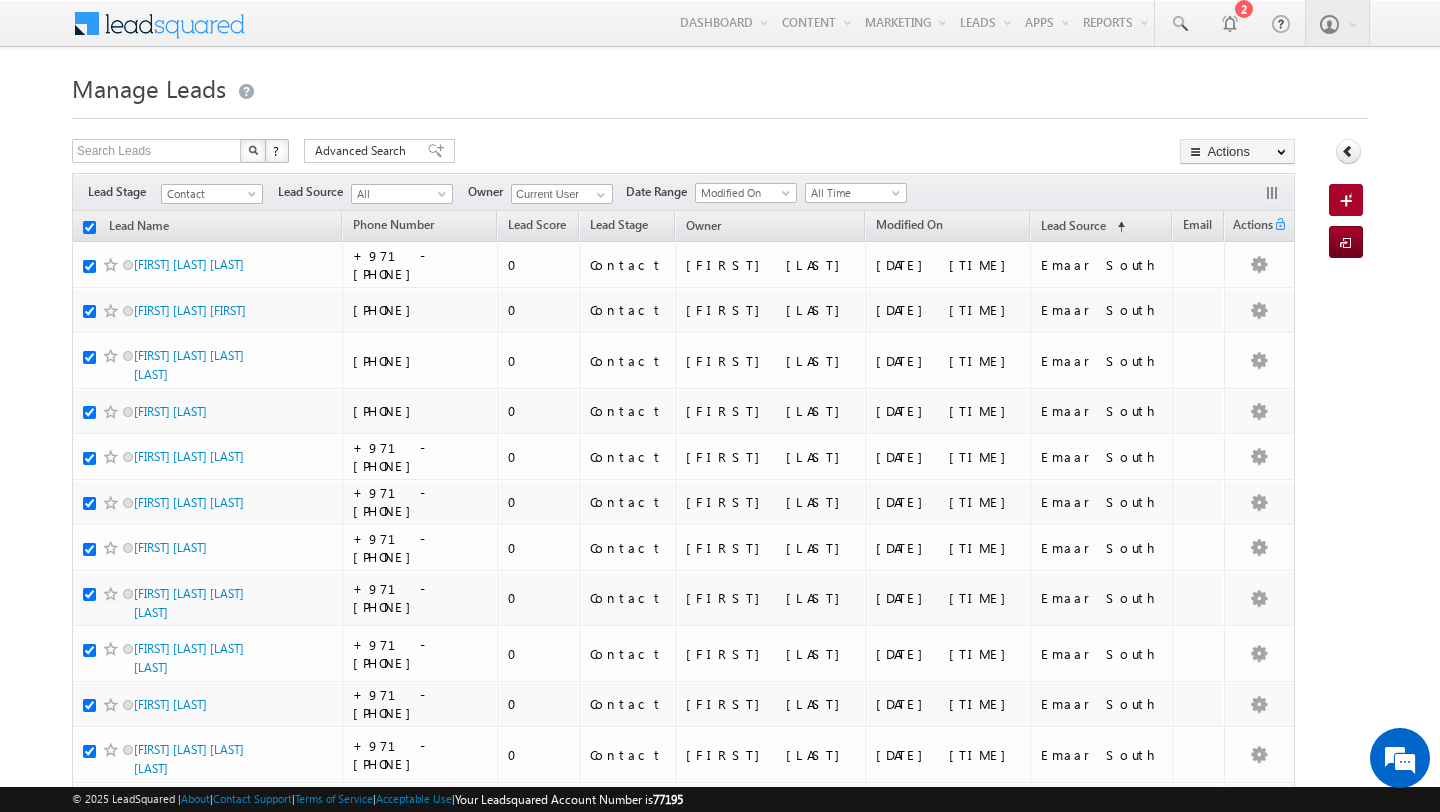 checkbox on "true" 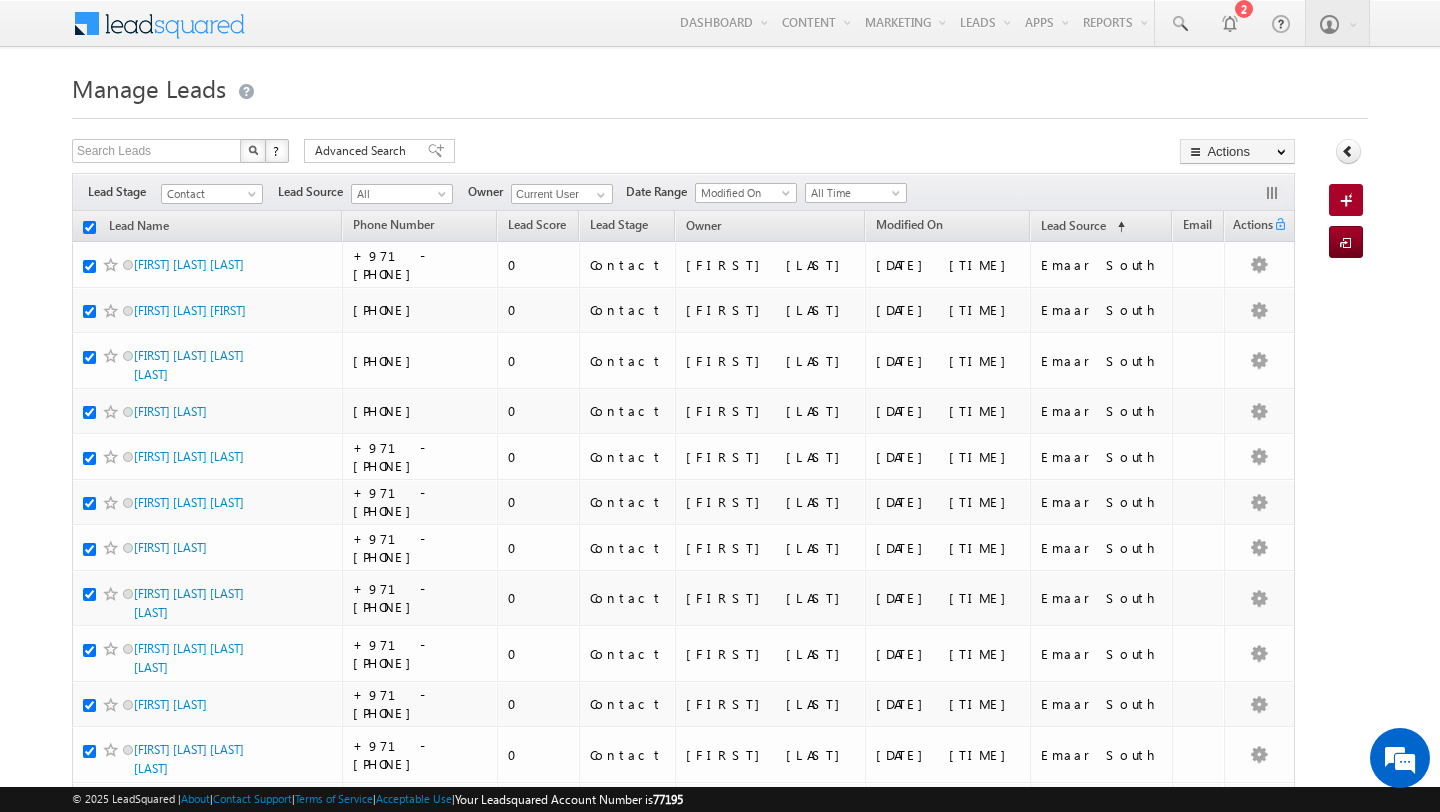 checkbox on "true" 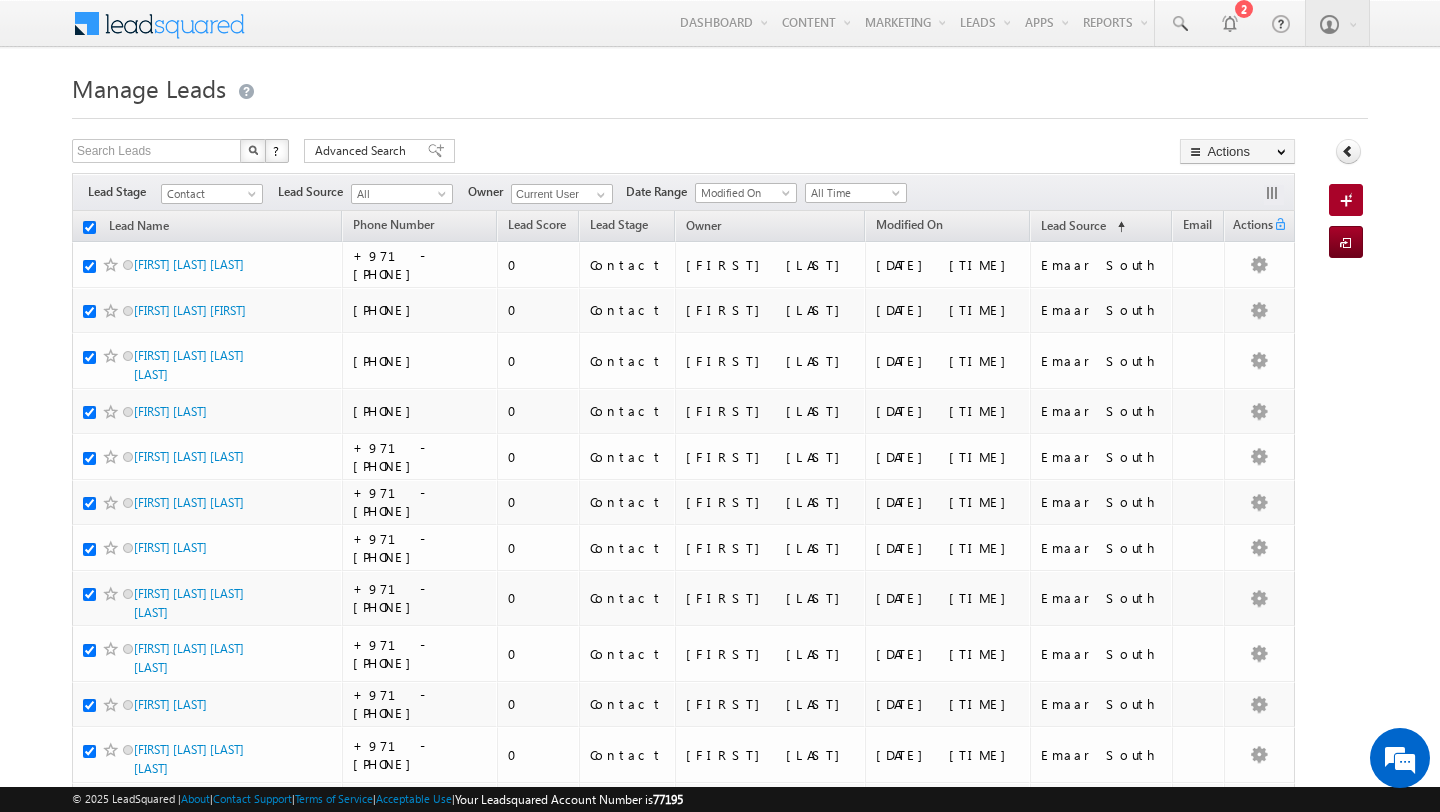 checkbox on "true" 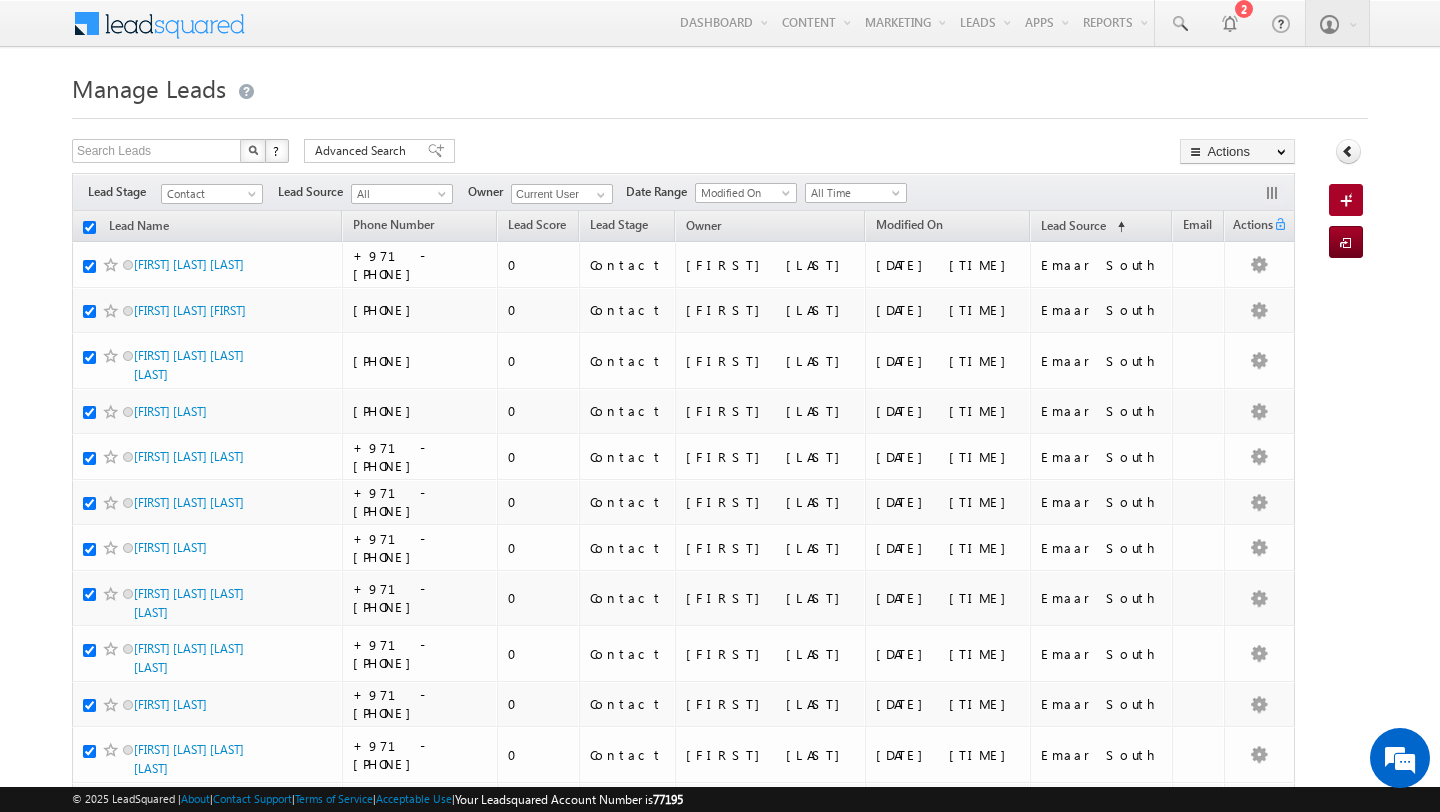 checkbox on "true" 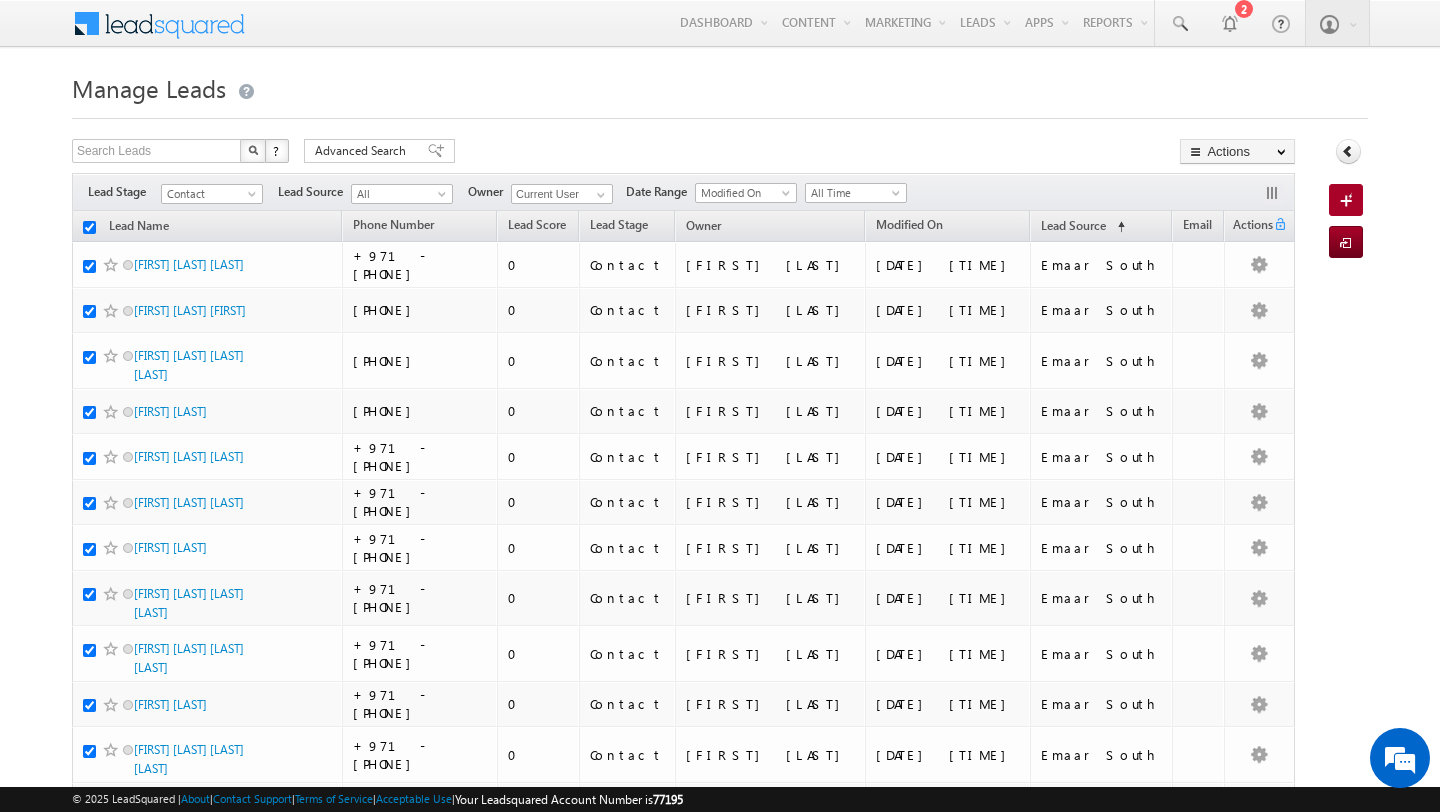 checkbox on "true" 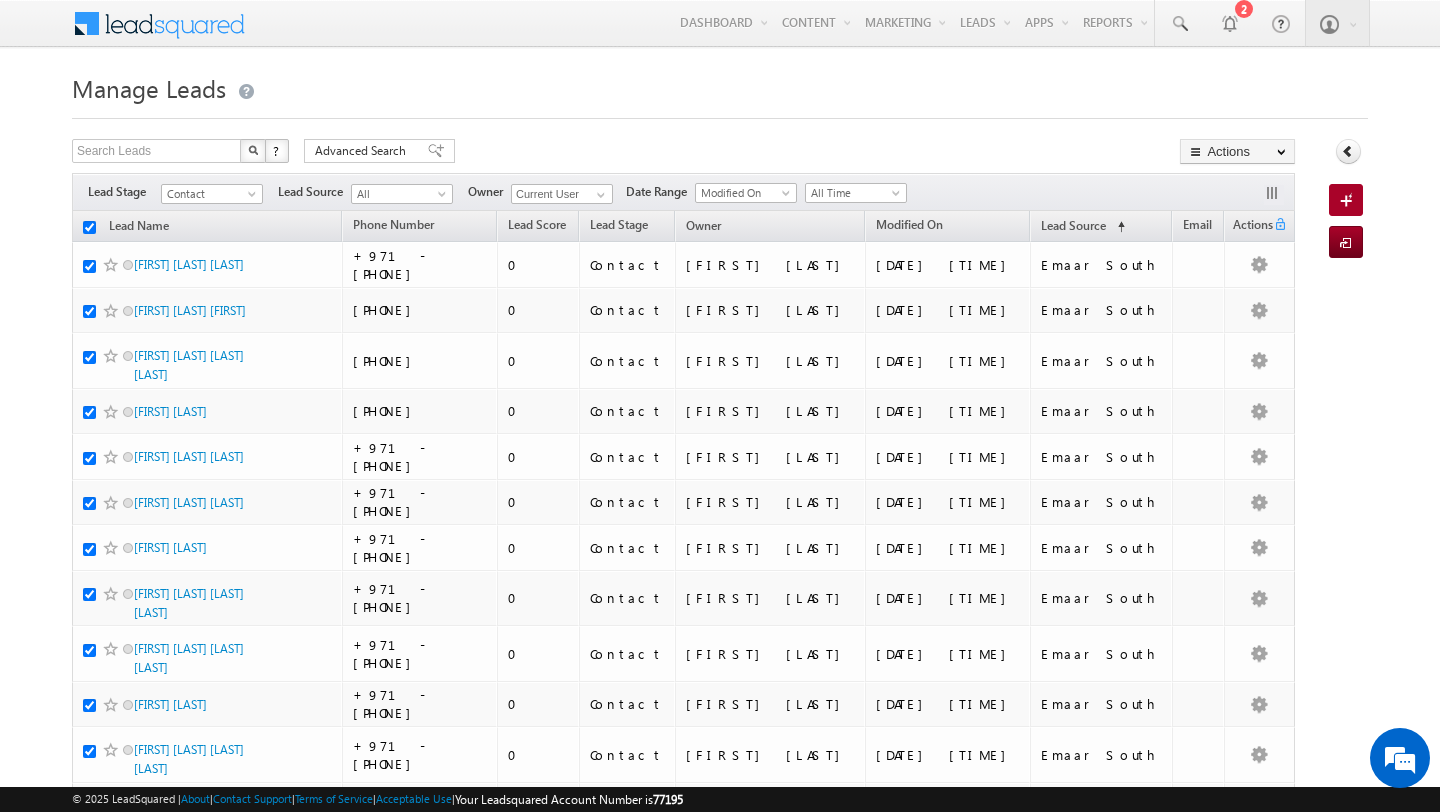 checkbox on "true" 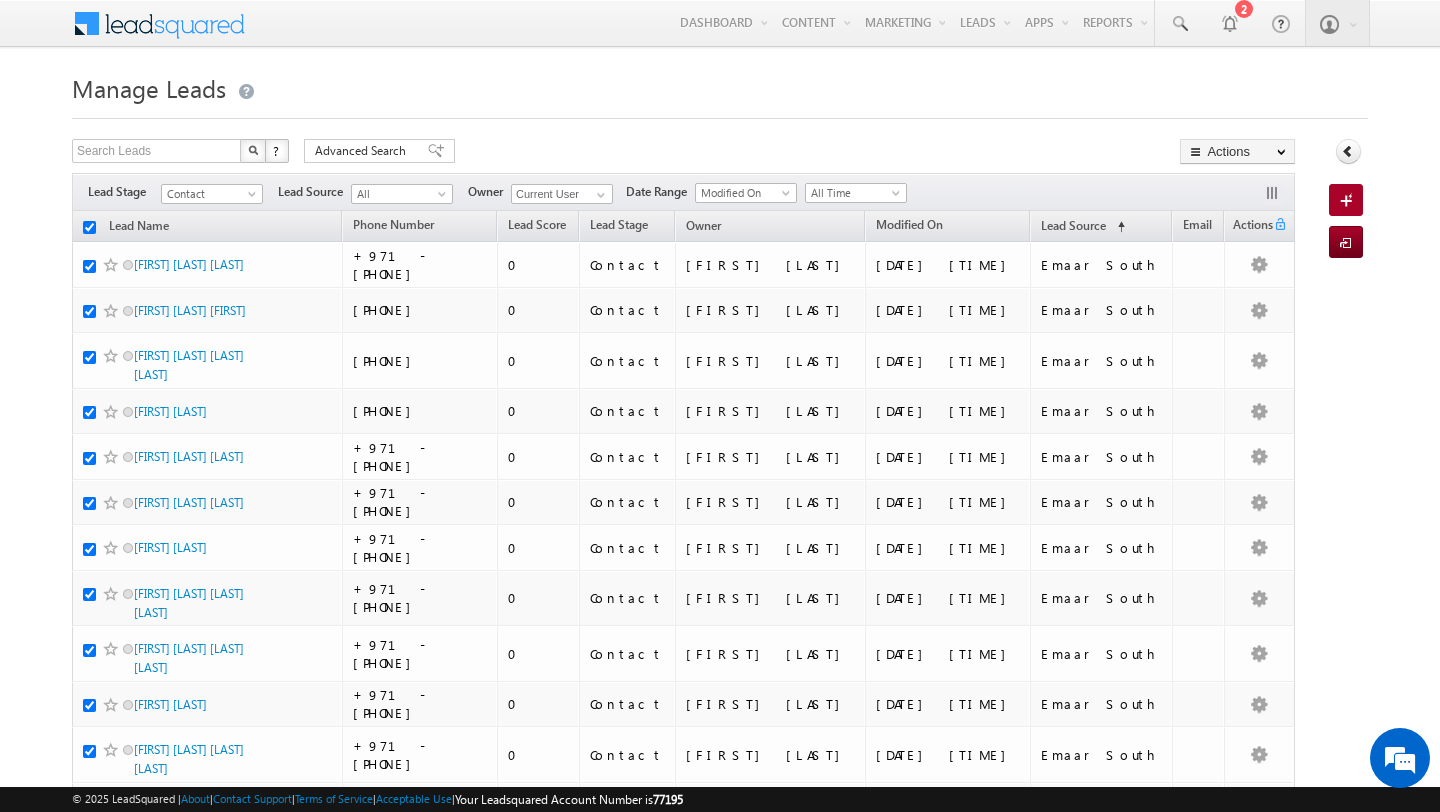 checkbox on "true" 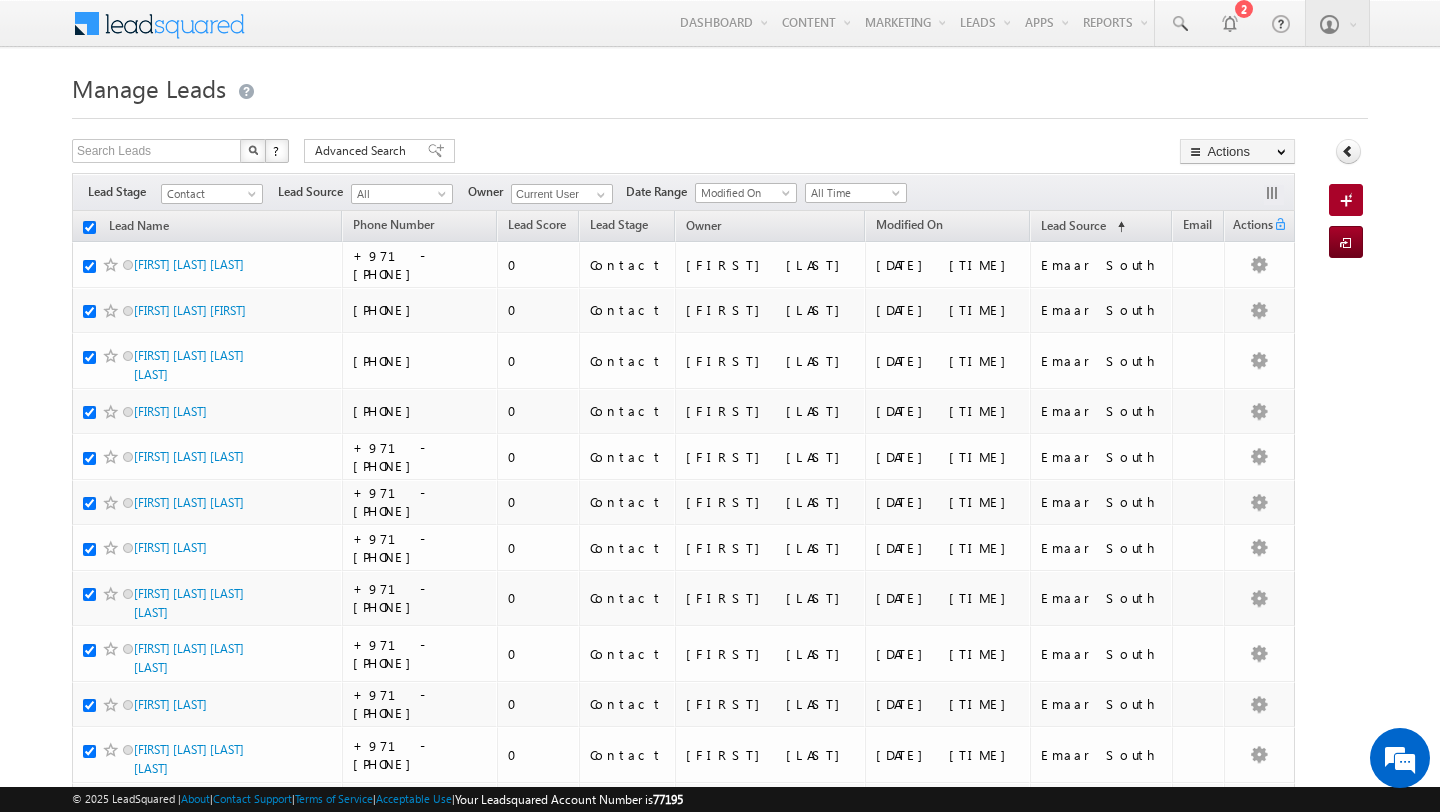 checkbox on "true" 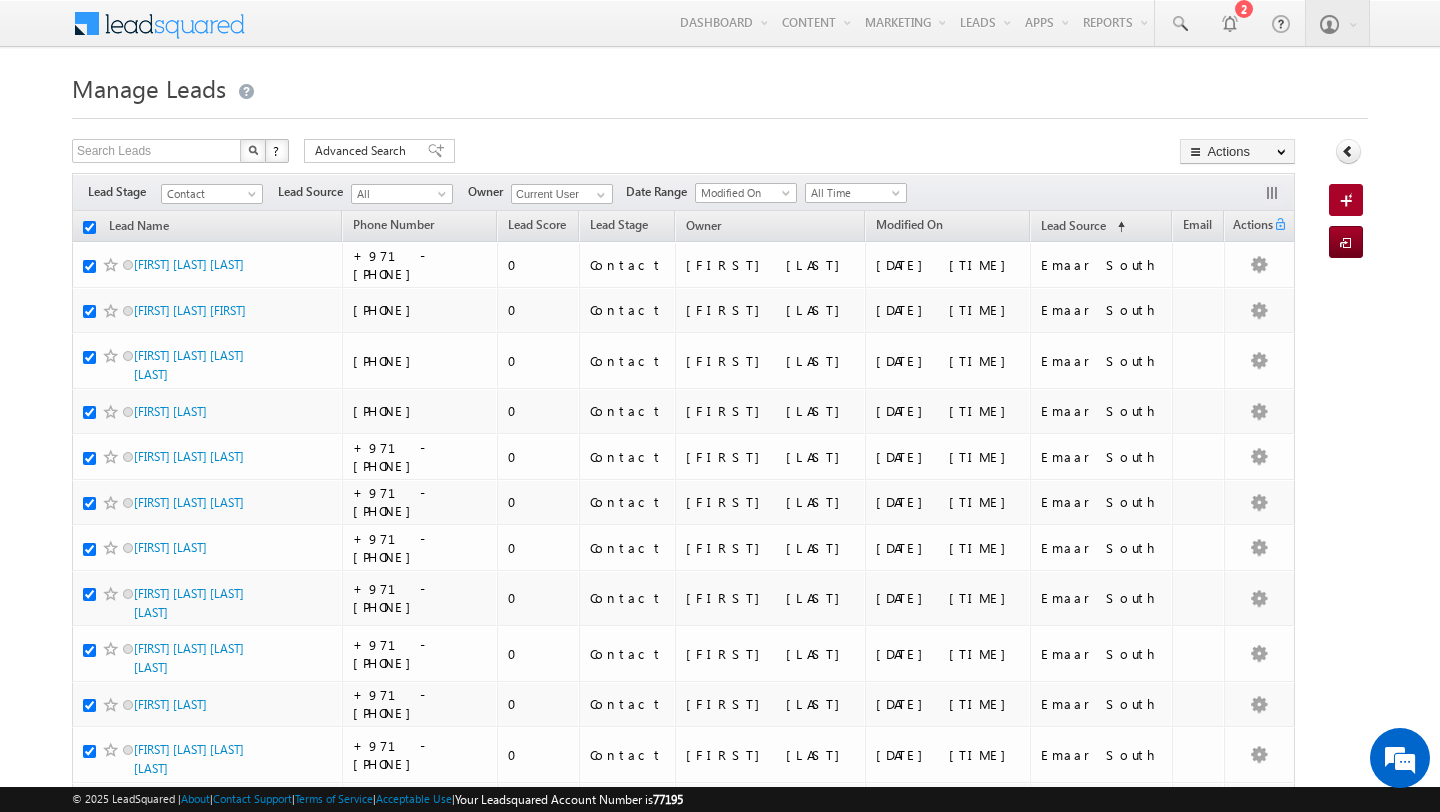 checkbox on "true" 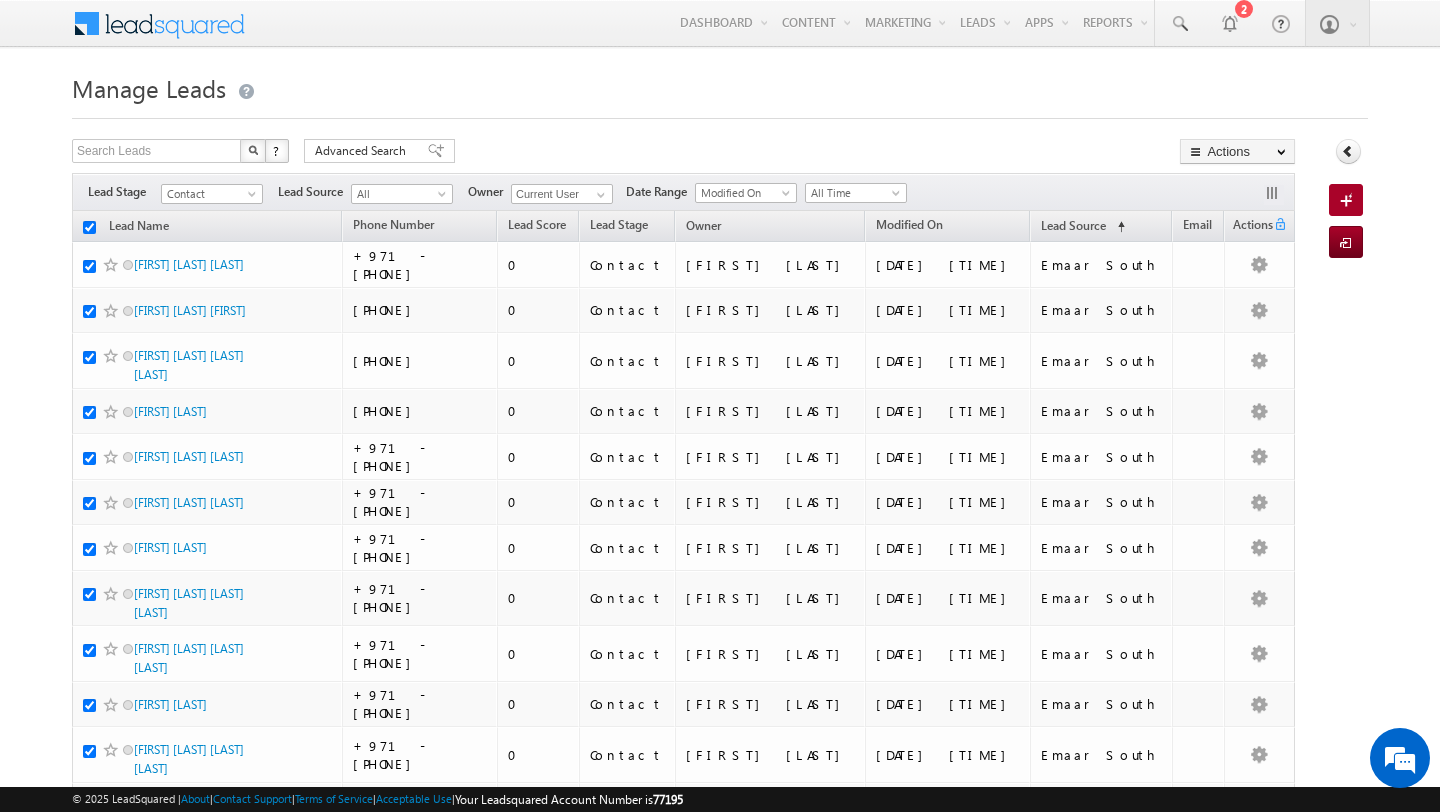 checkbox on "true" 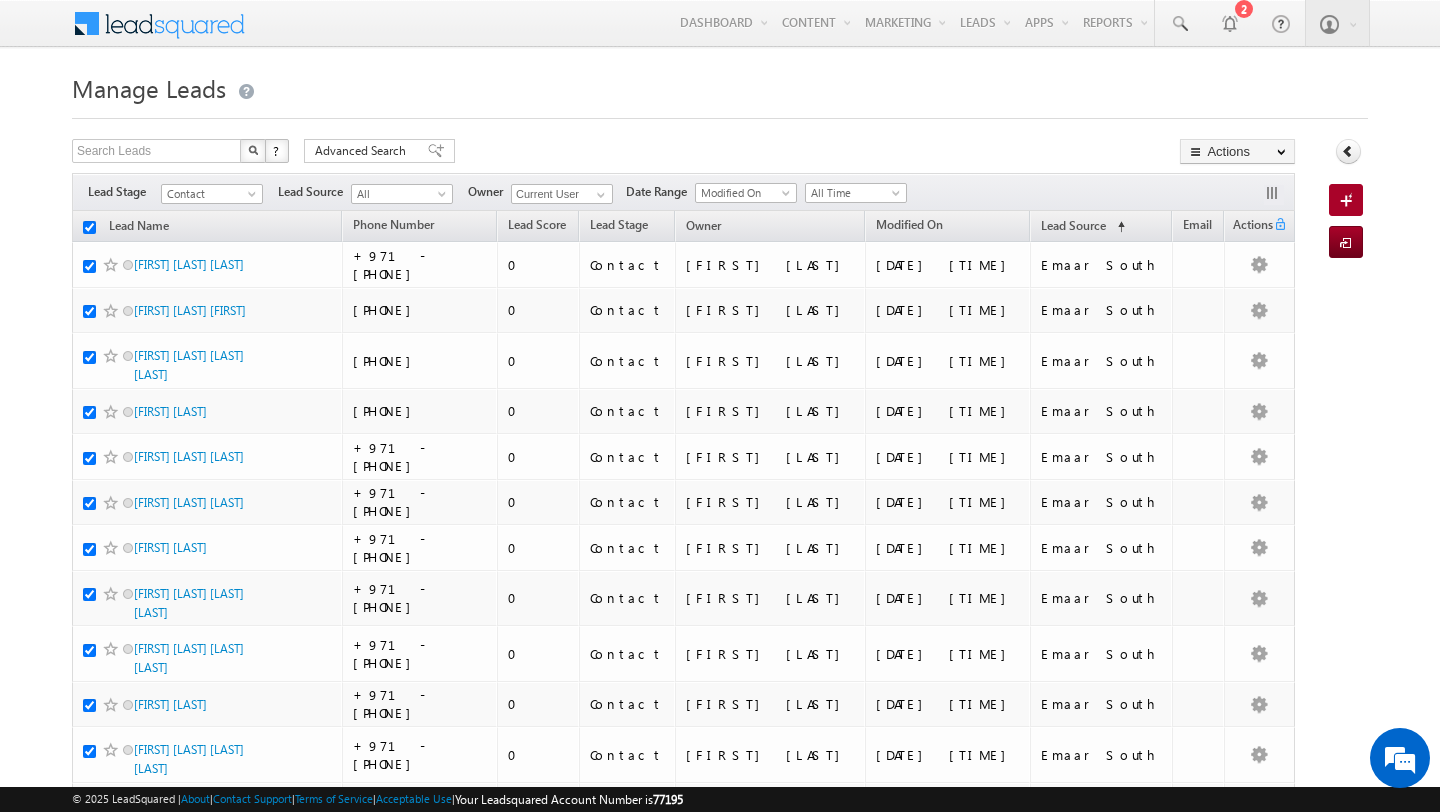 checkbox on "true" 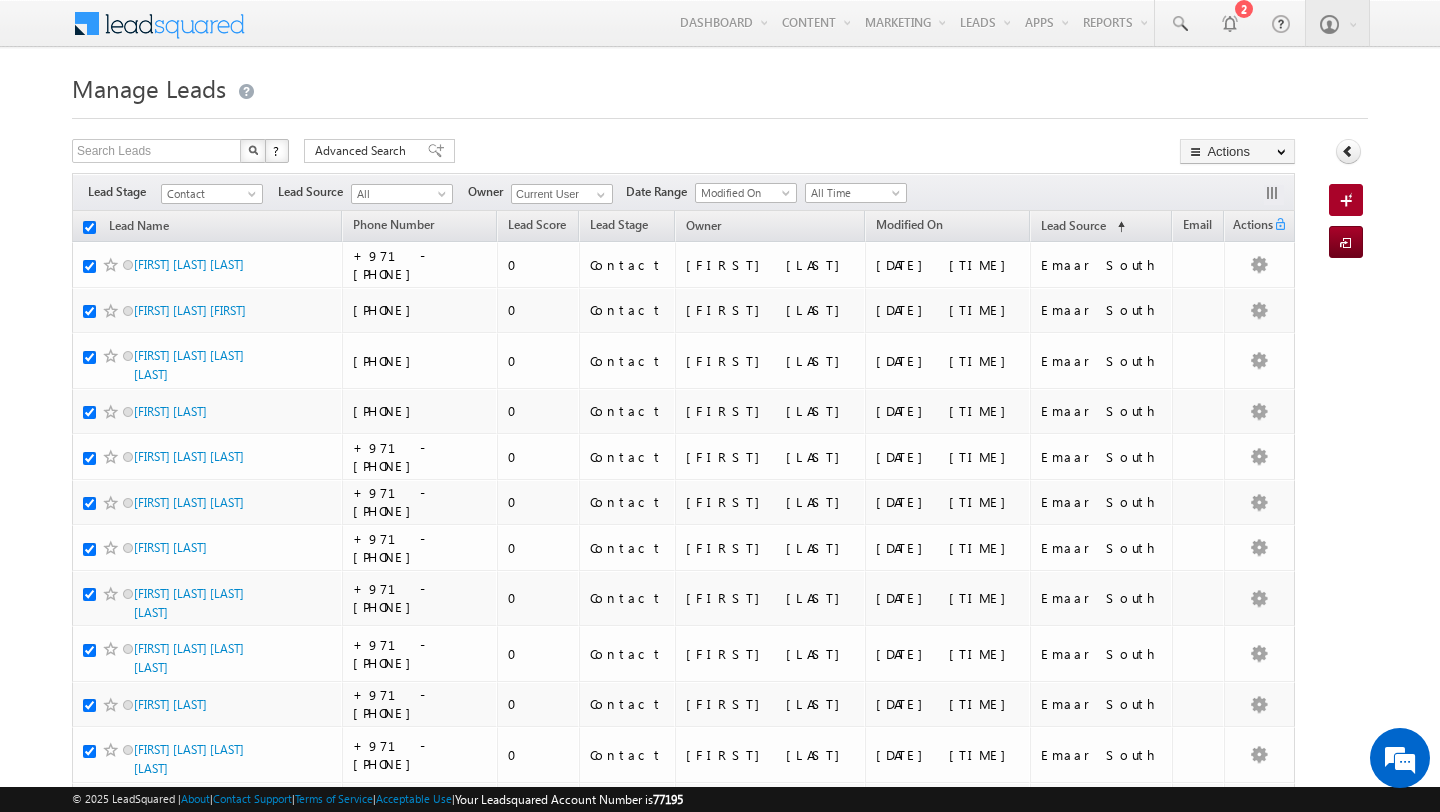 checkbox on "true" 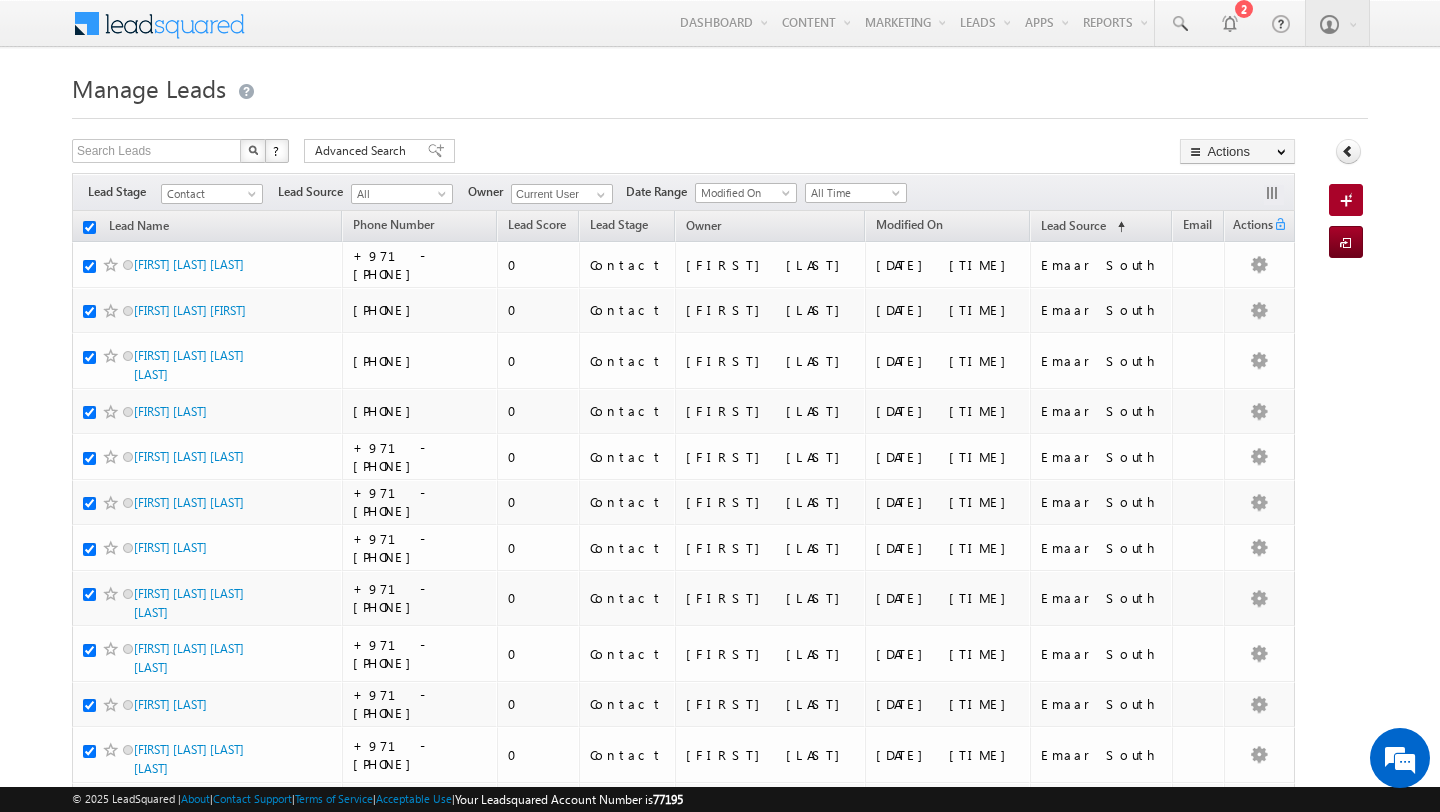 checkbox on "true" 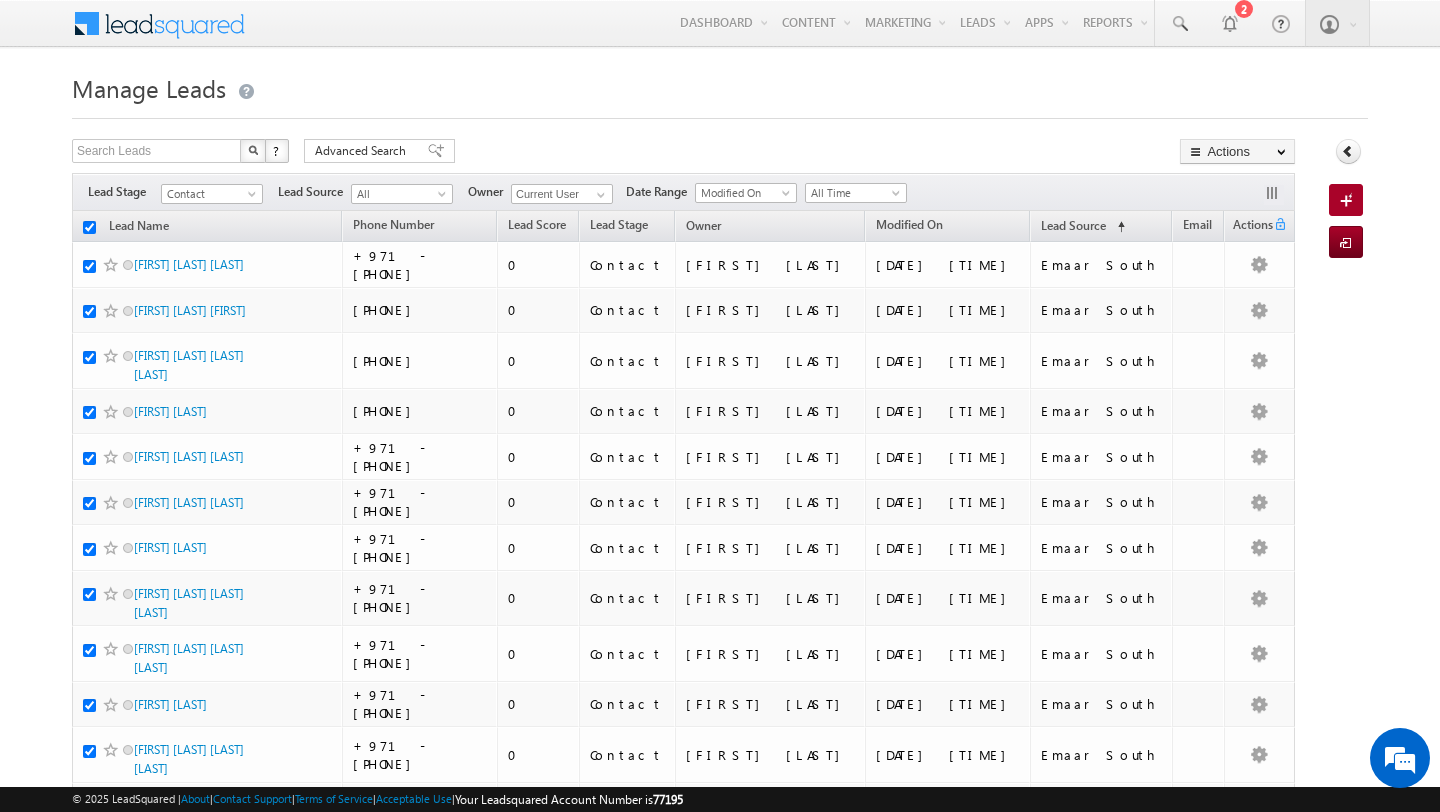 checkbox on "true" 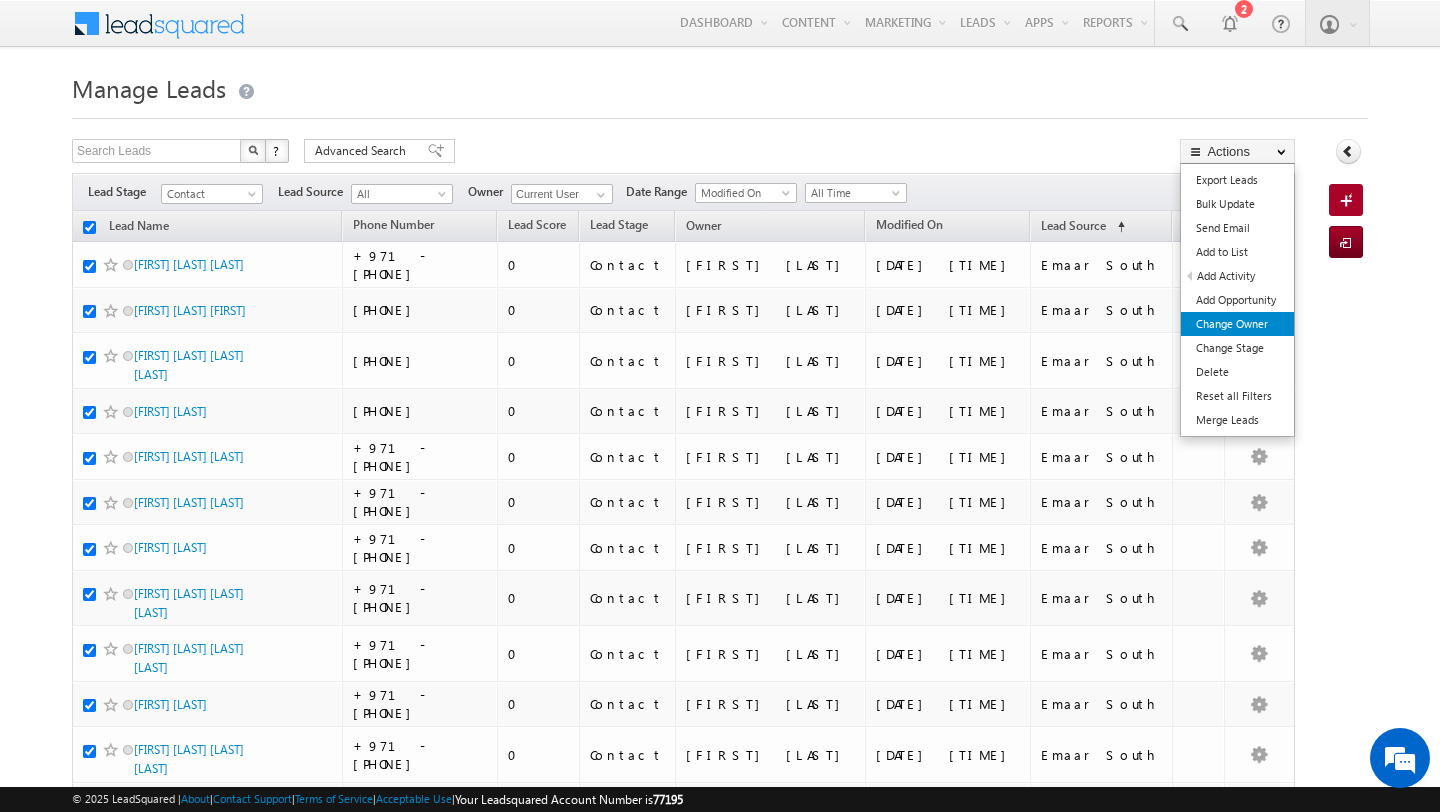 click on "Change Owner" at bounding box center (1237, 324) 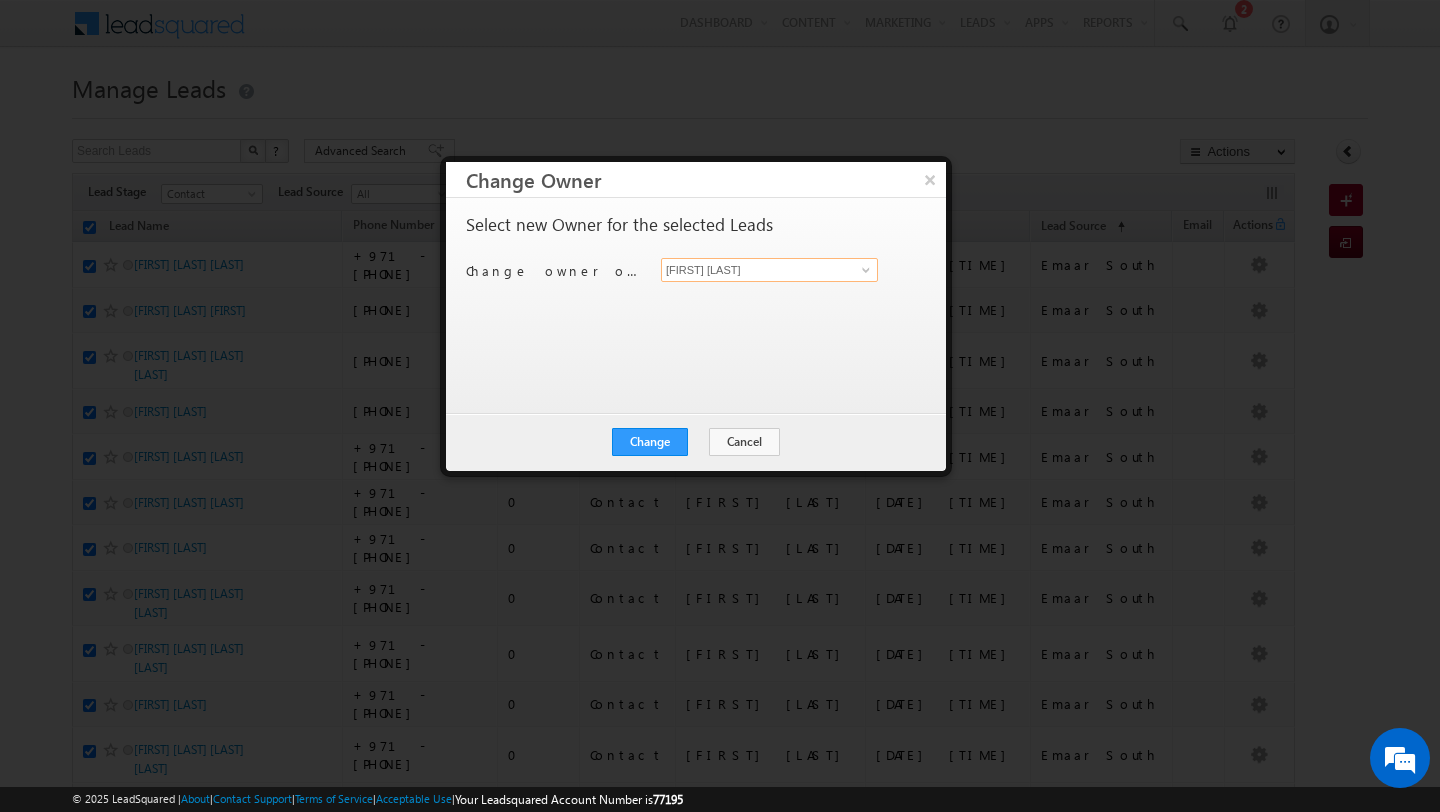 click on "[FIRST] [LAST]" at bounding box center (769, 270) 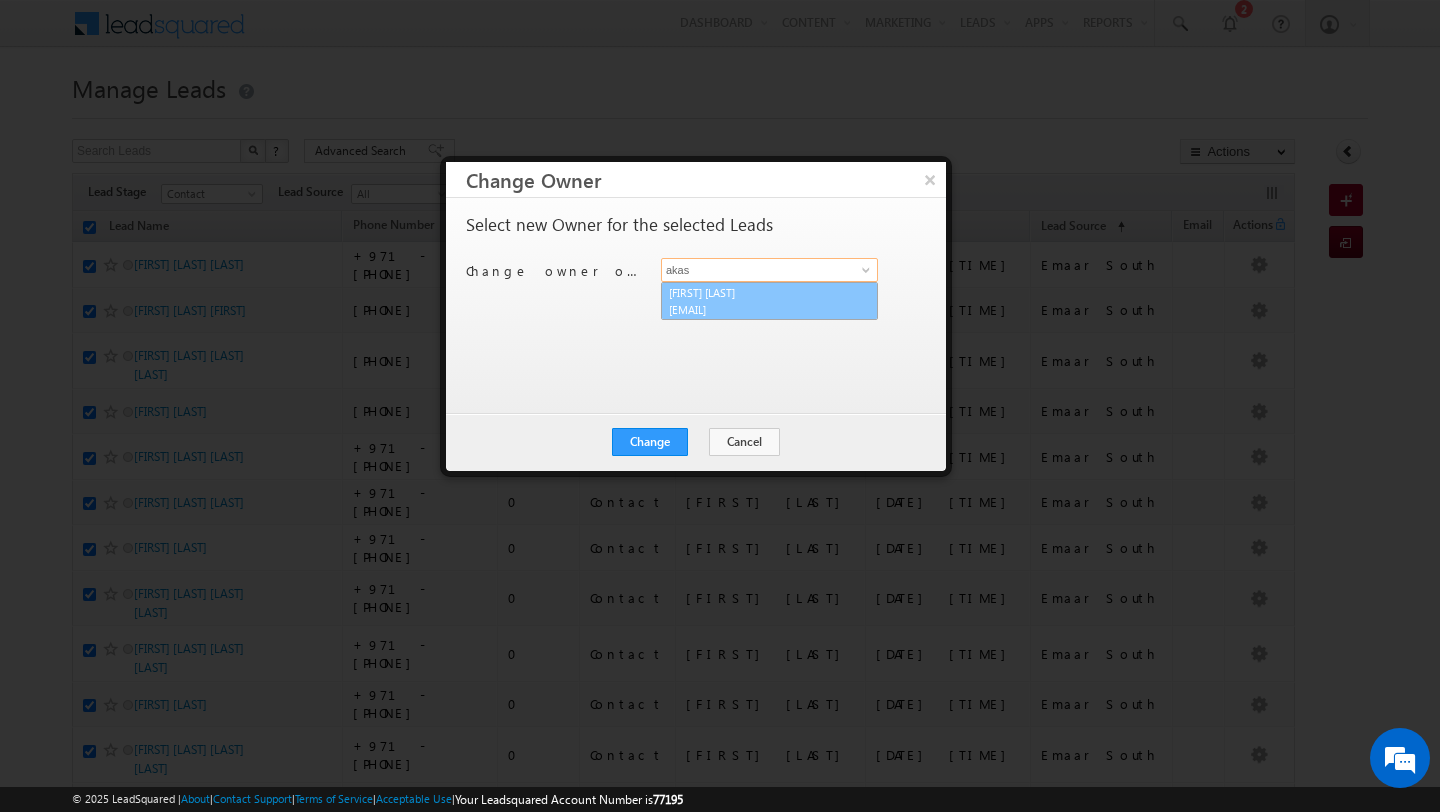 click on "[EMAIL]" at bounding box center (759, 309) 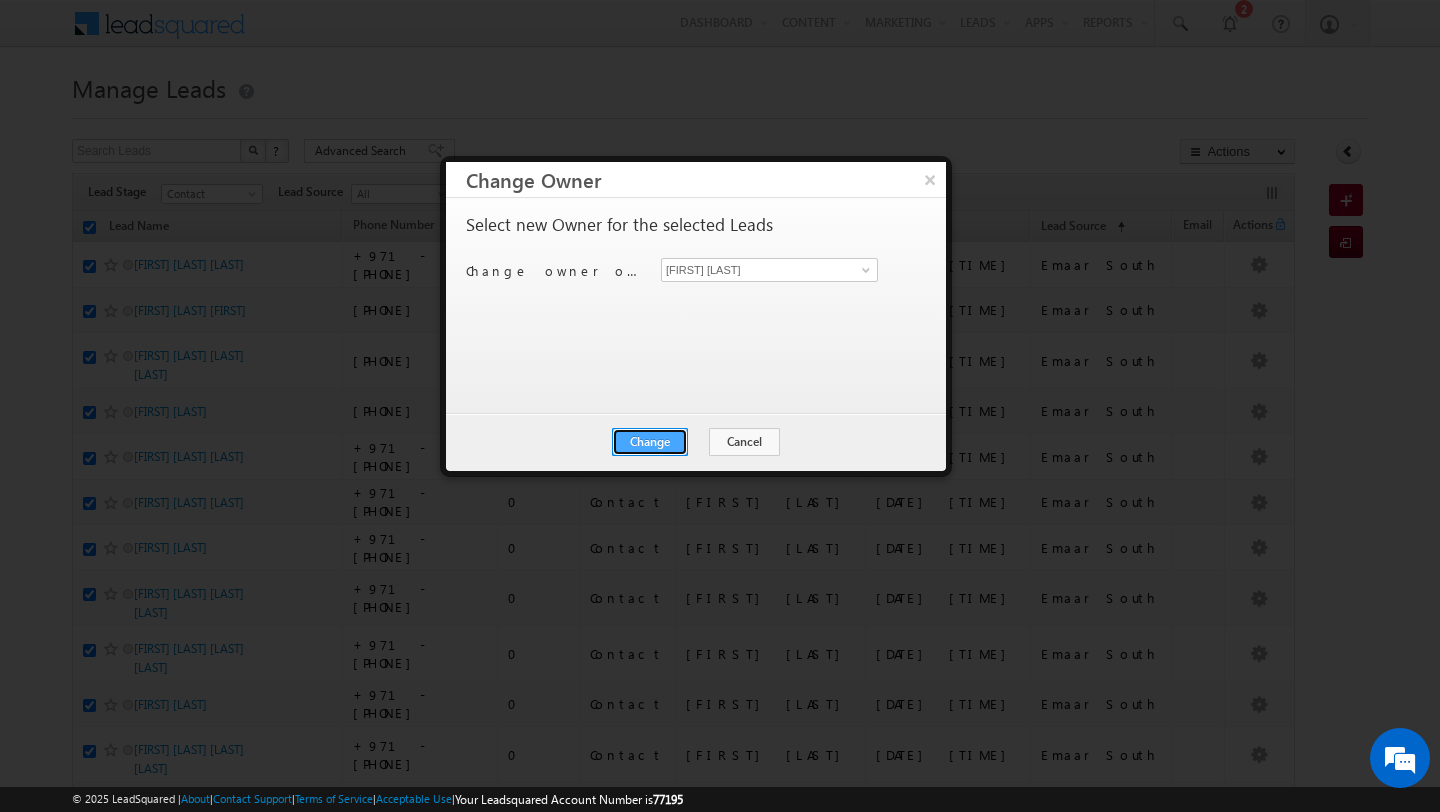 click on "Change" at bounding box center [650, 442] 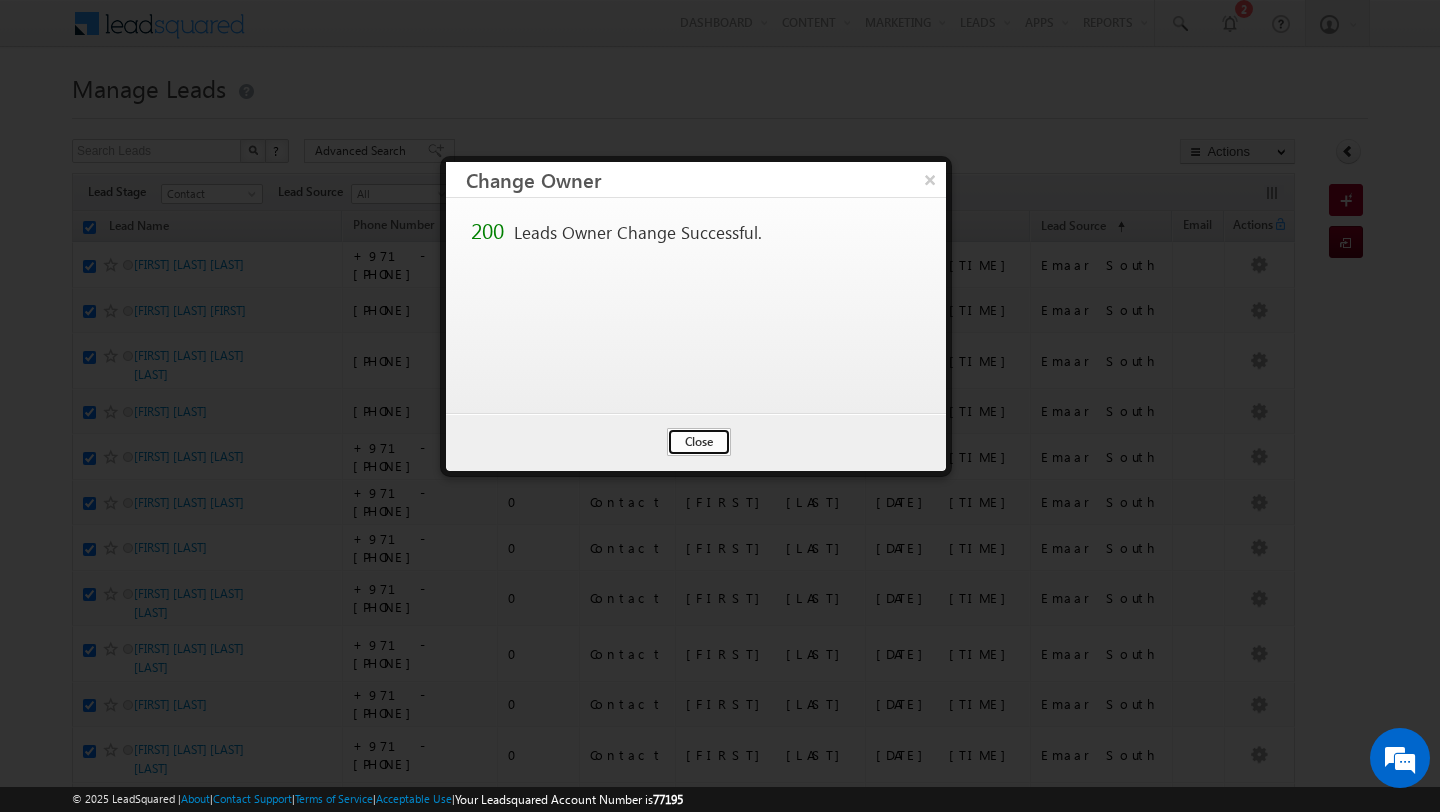 click on "Close" at bounding box center [699, 442] 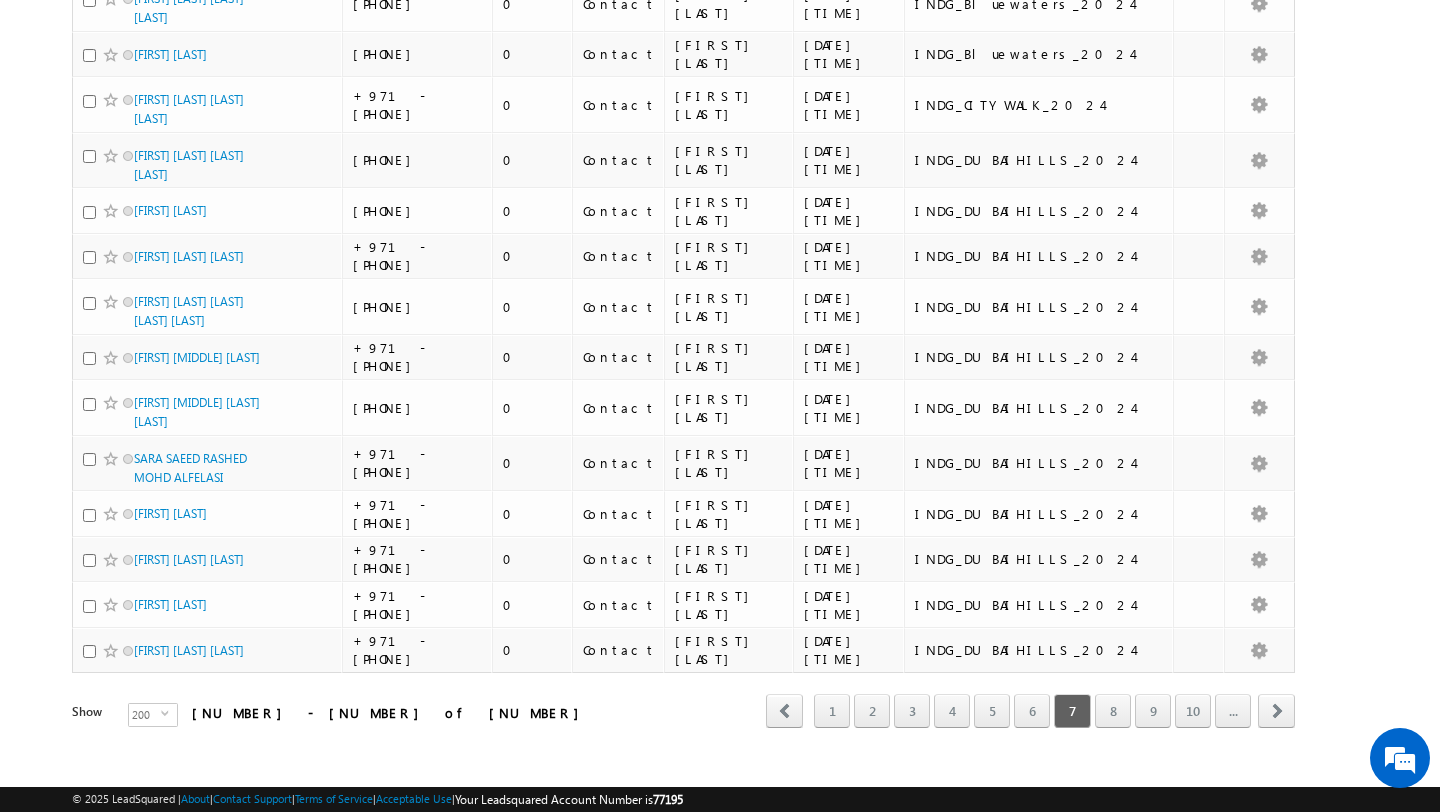 scroll, scrollTop: 9940, scrollLeft: 0, axis: vertical 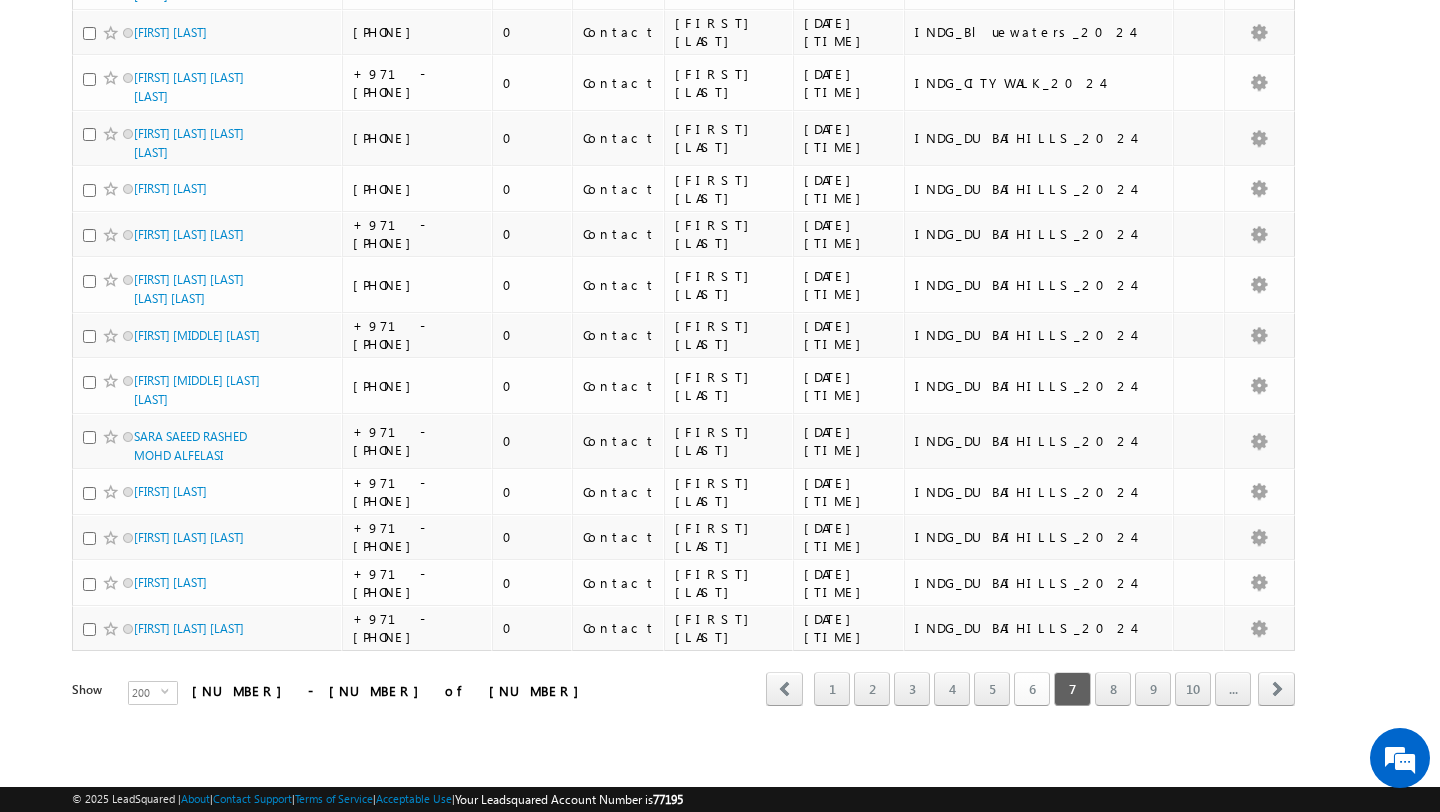 click on "6" at bounding box center [1032, 689] 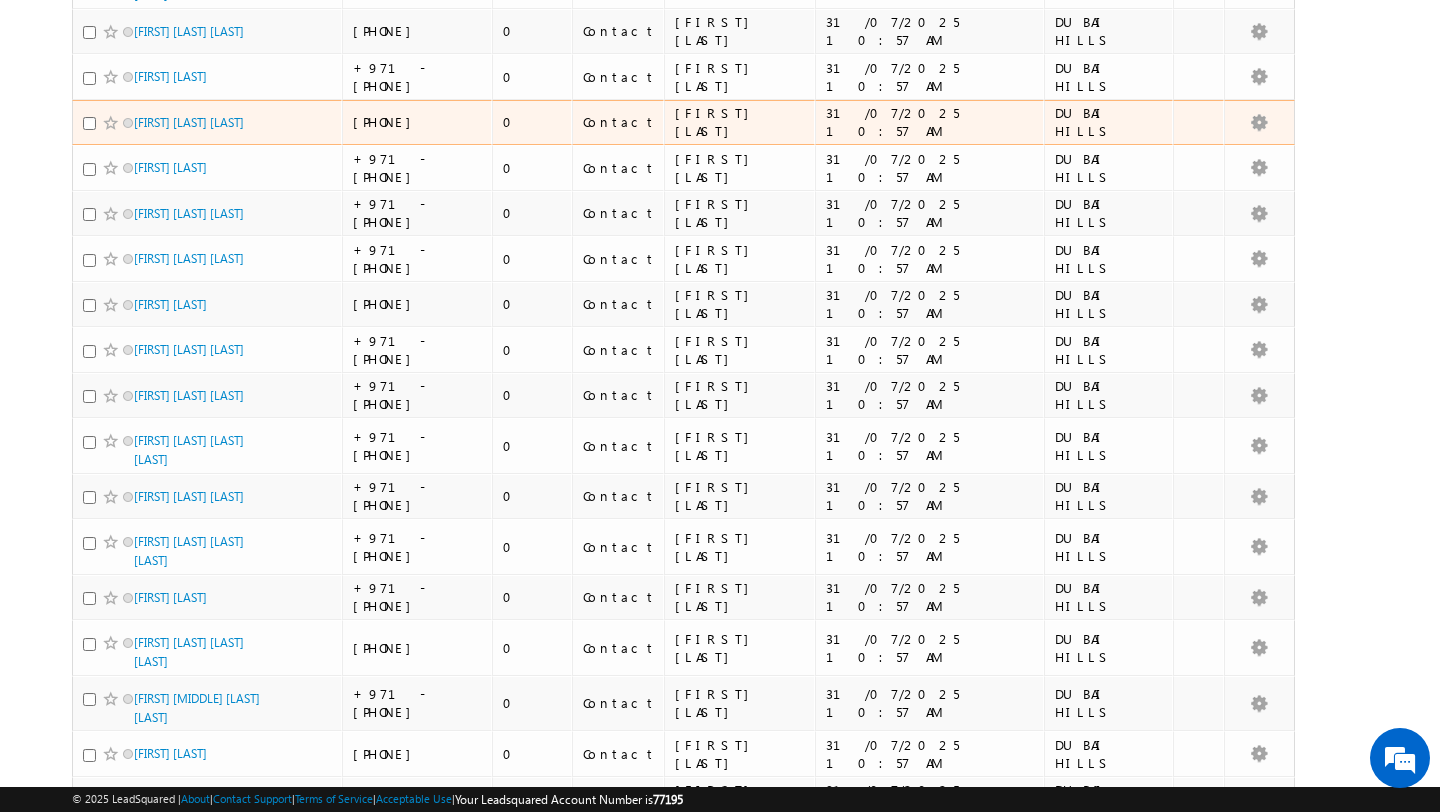 scroll, scrollTop: 0, scrollLeft: 0, axis: both 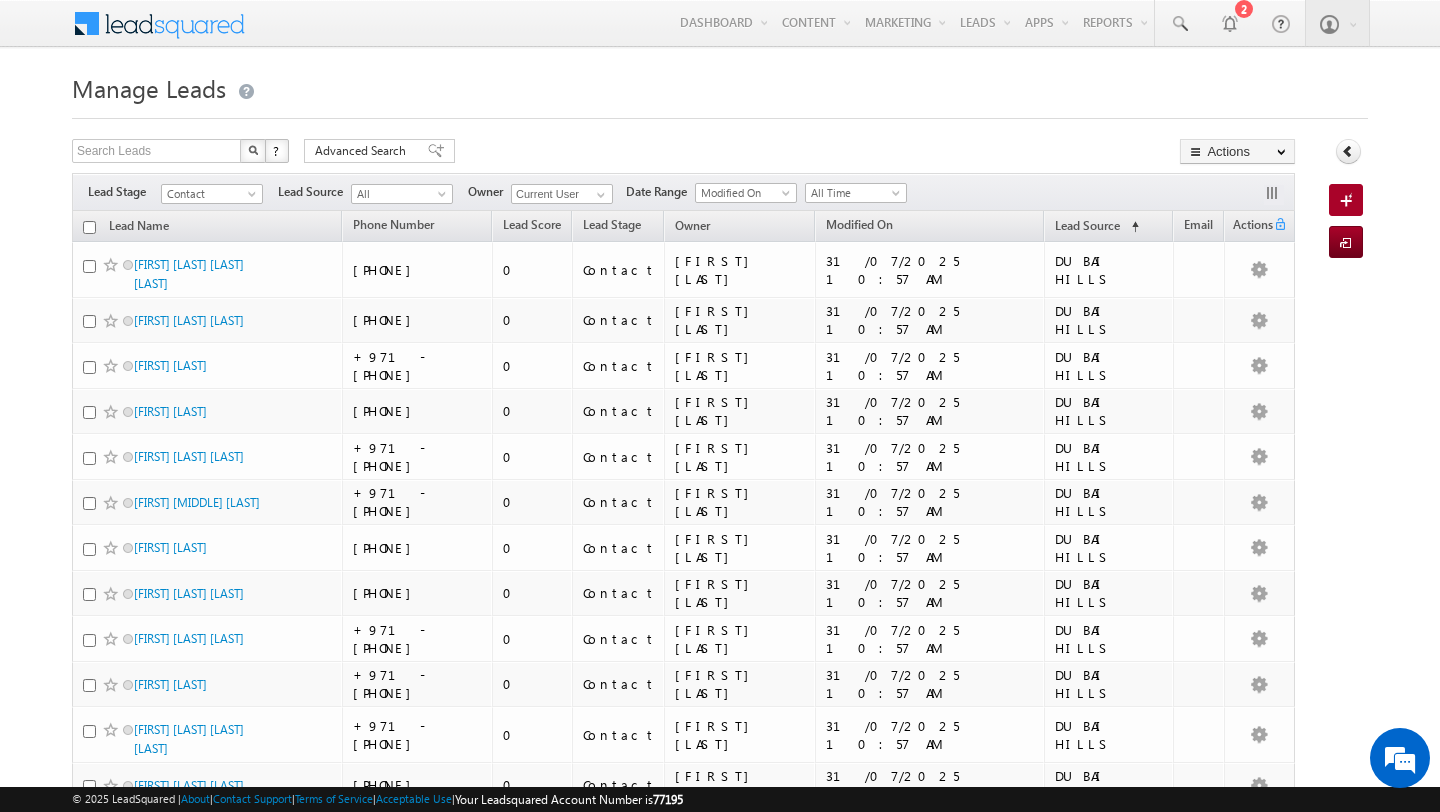 click at bounding box center [89, 227] 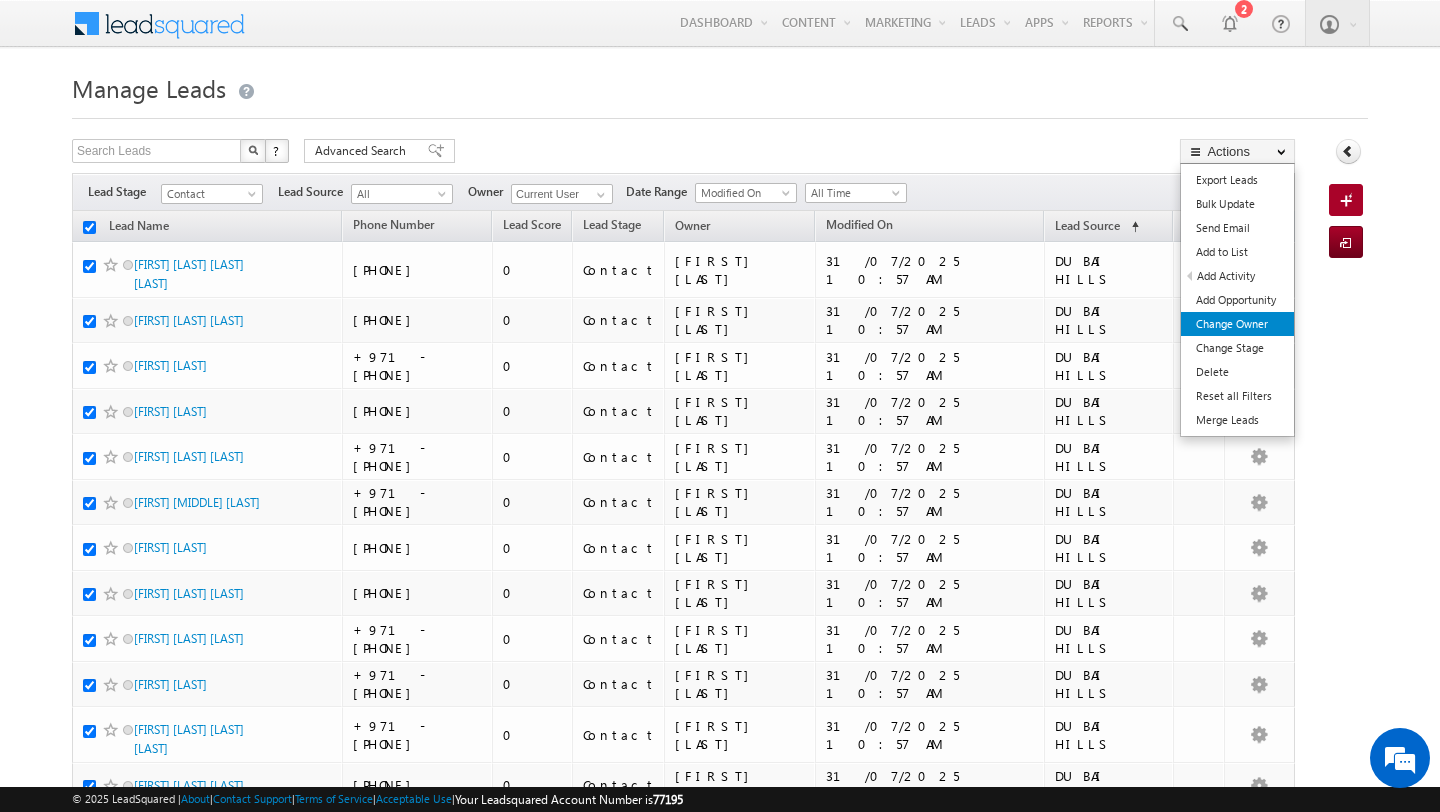 click on "Change Owner" at bounding box center [1237, 324] 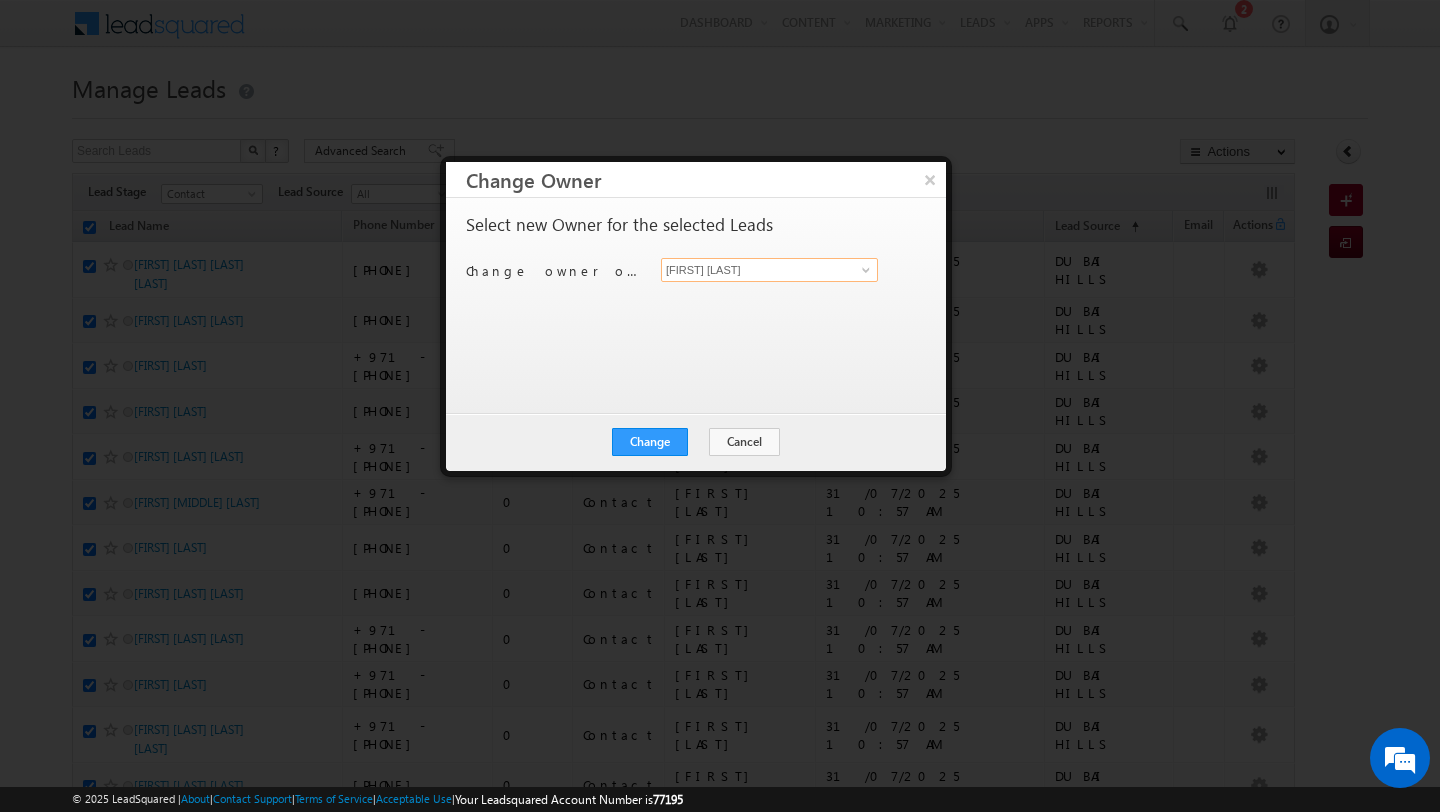 click on "[FIRST] [LAST]" at bounding box center (769, 270) 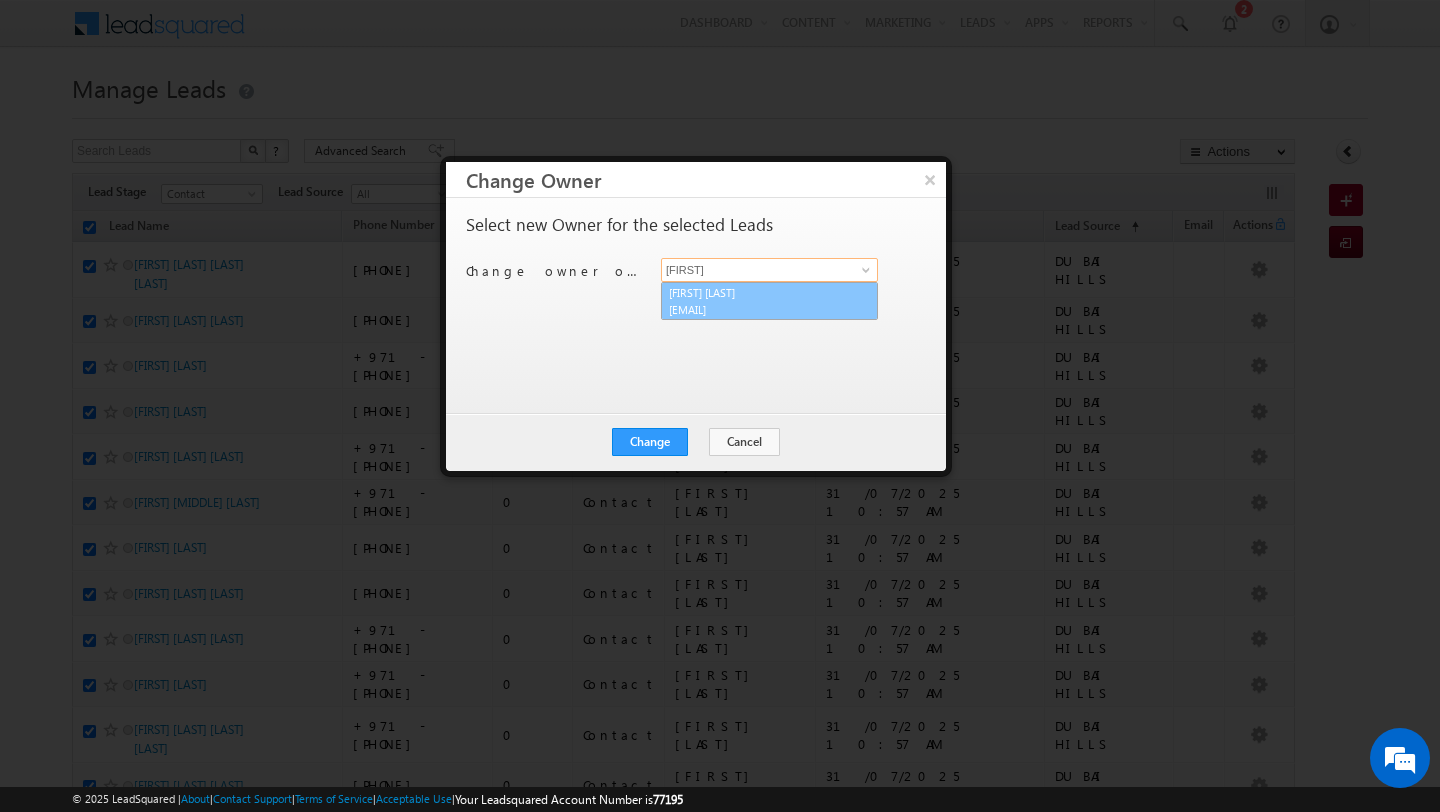 click on "[EMAIL]" at bounding box center [759, 309] 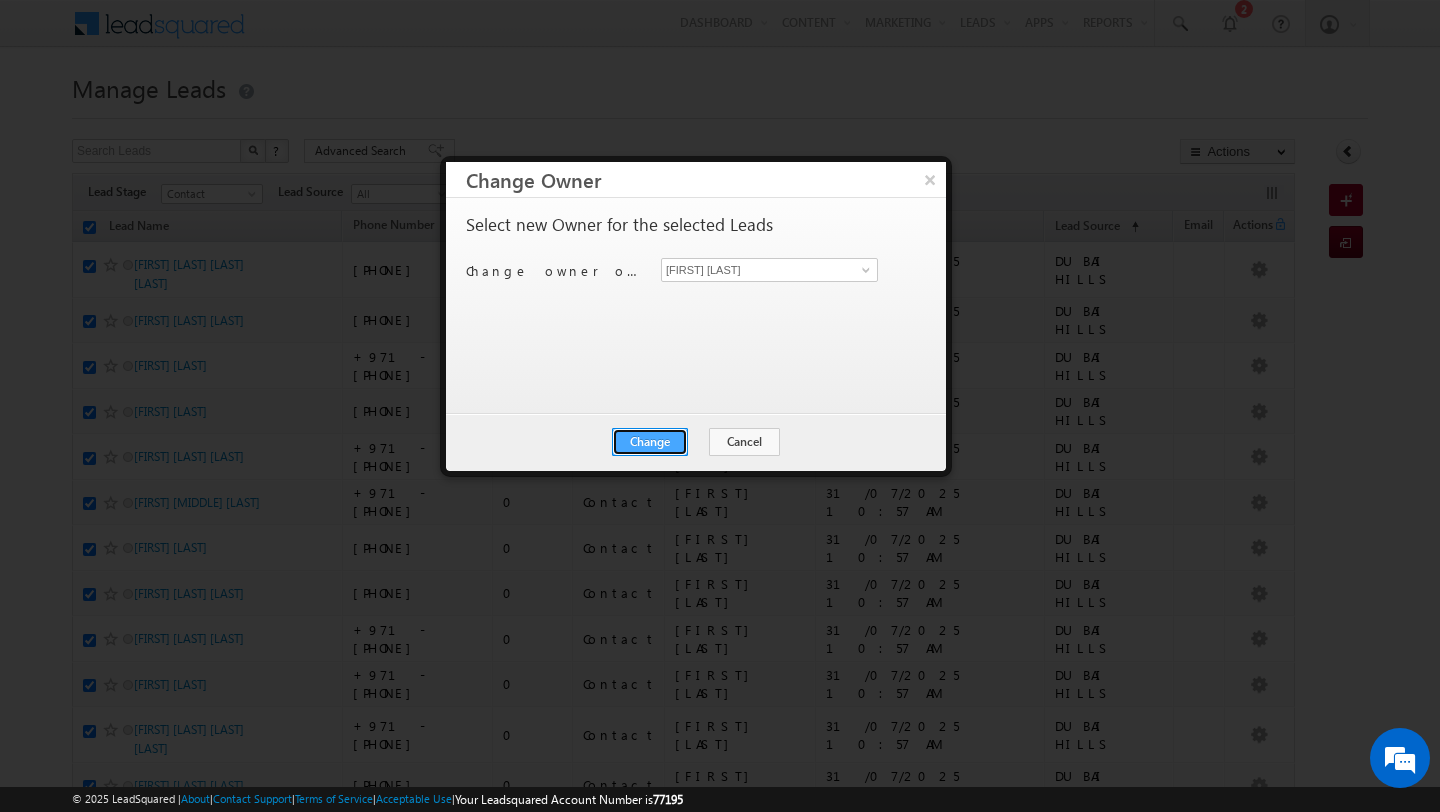 click on "Change" at bounding box center (650, 442) 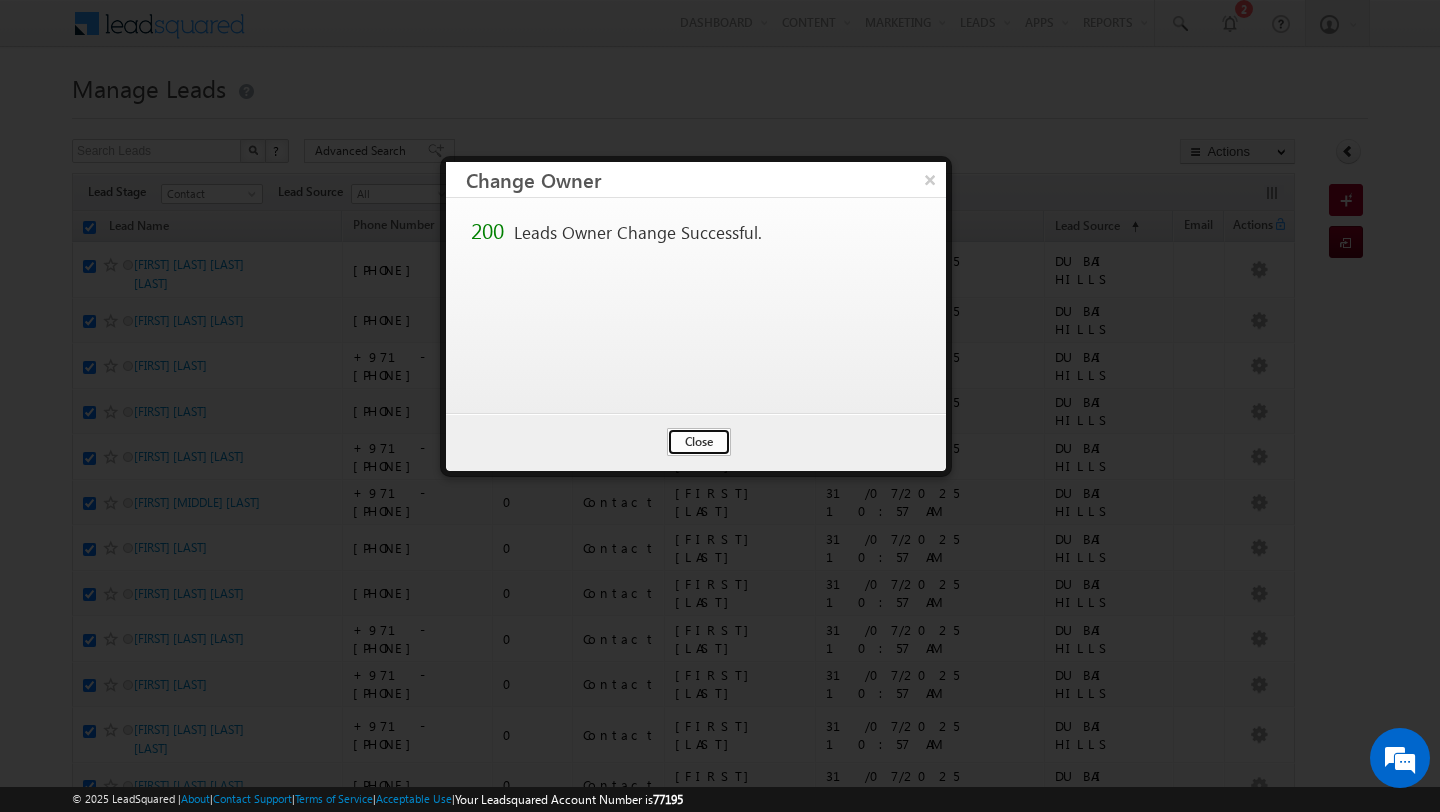 click on "Close" at bounding box center (699, 442) 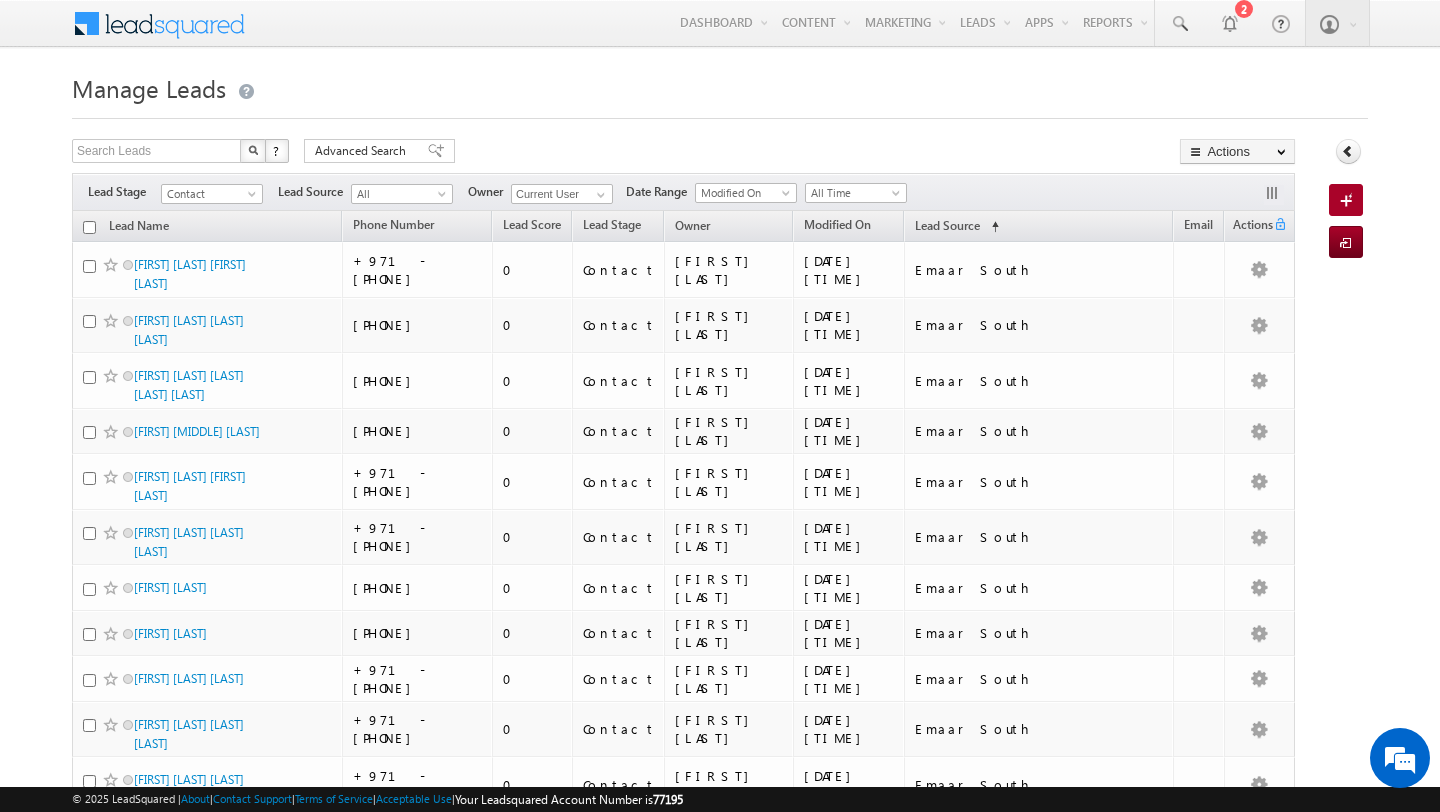 click at bounding box center (89, 227) 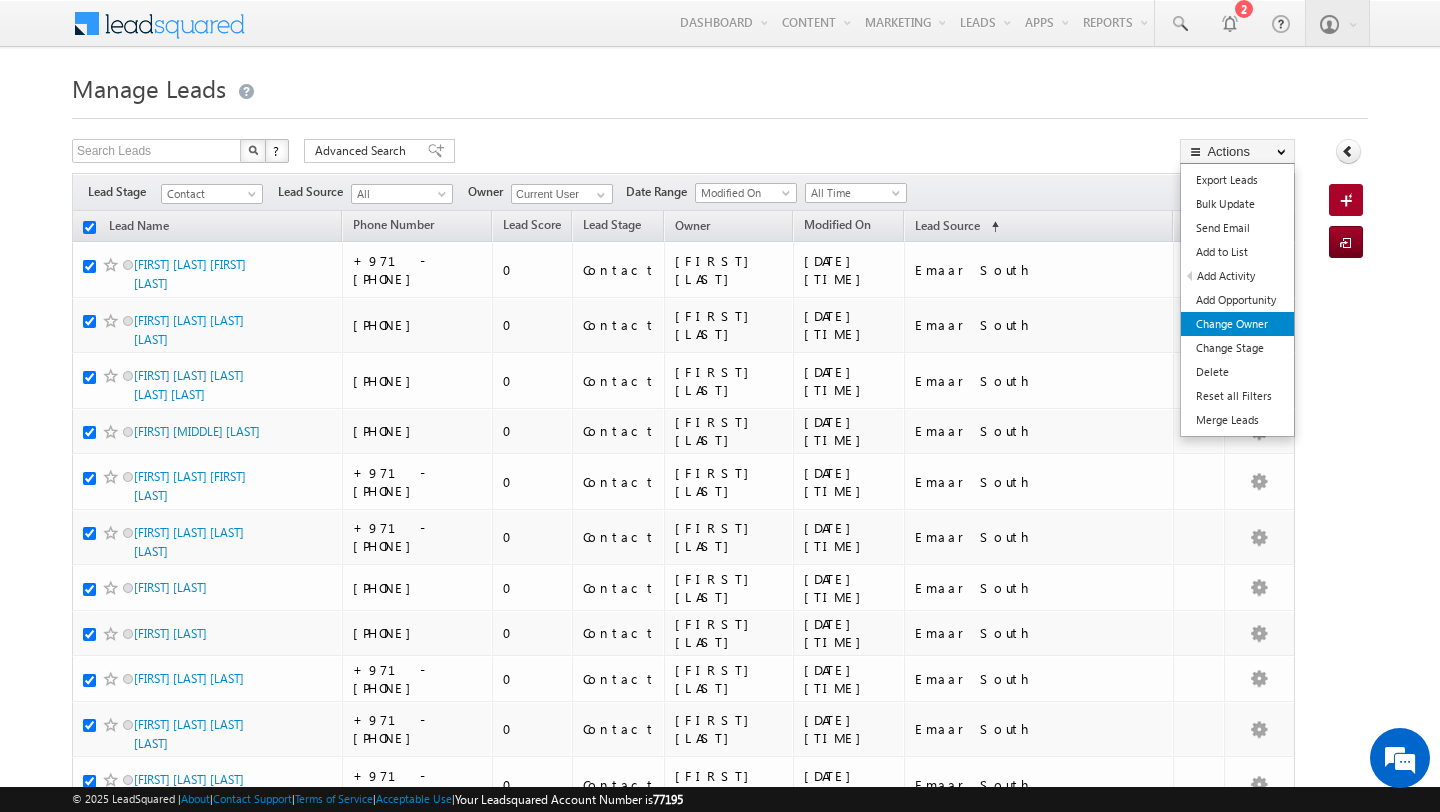 click on "Change Owner" at bounding box center (1237, 324) 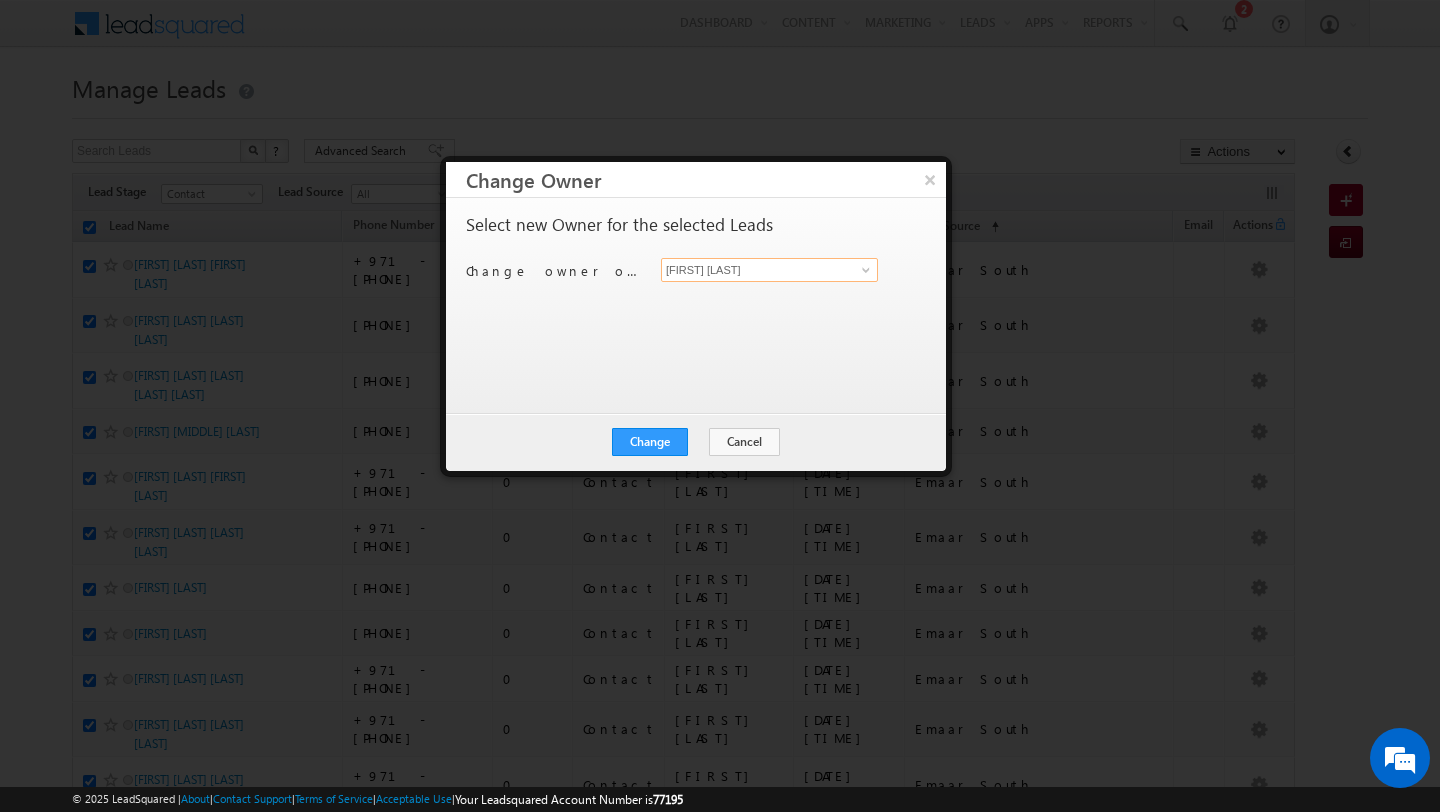 click on "[FIRST] [LAST]" at bounding box center [769, 270] 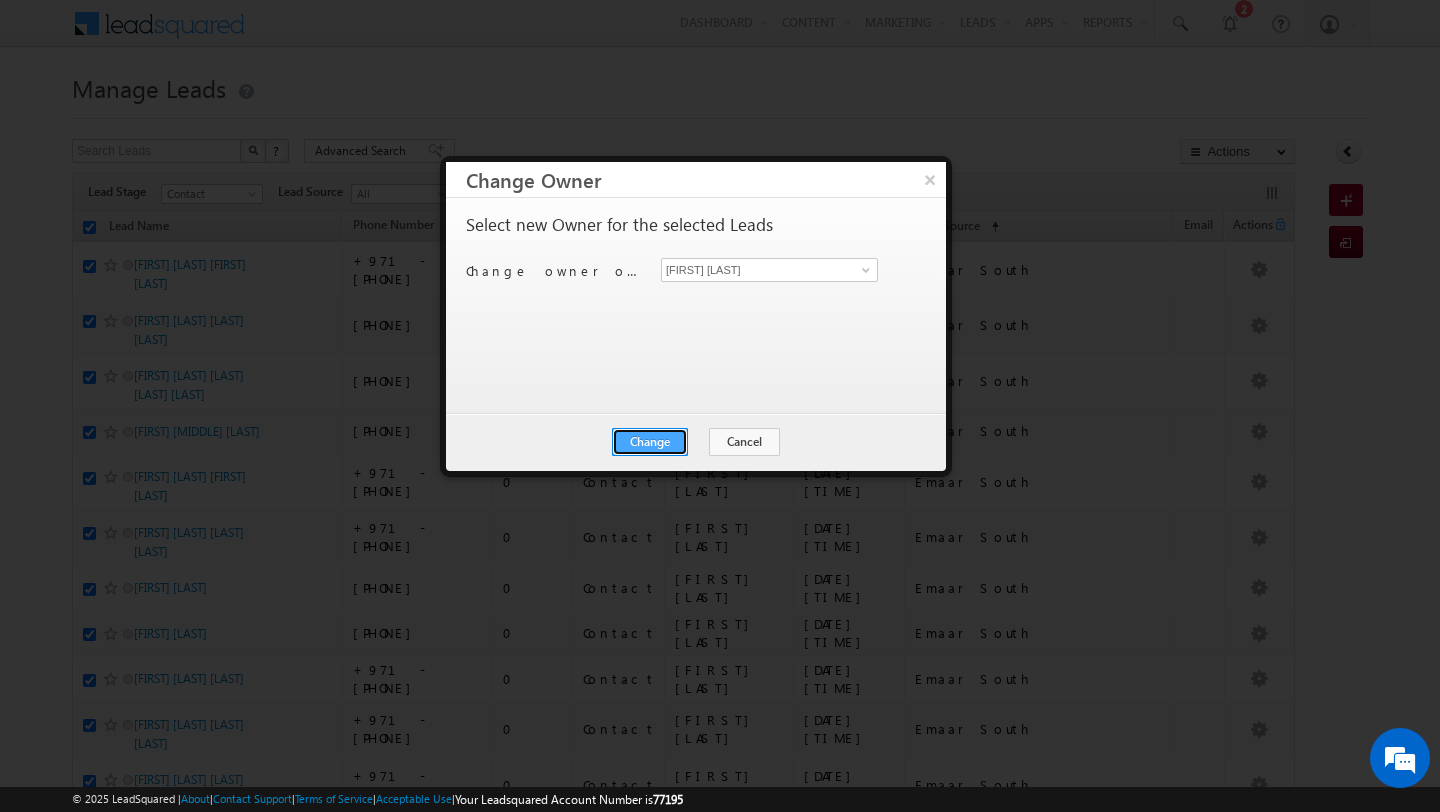 click on "Change" at bounding box center (650, 442) 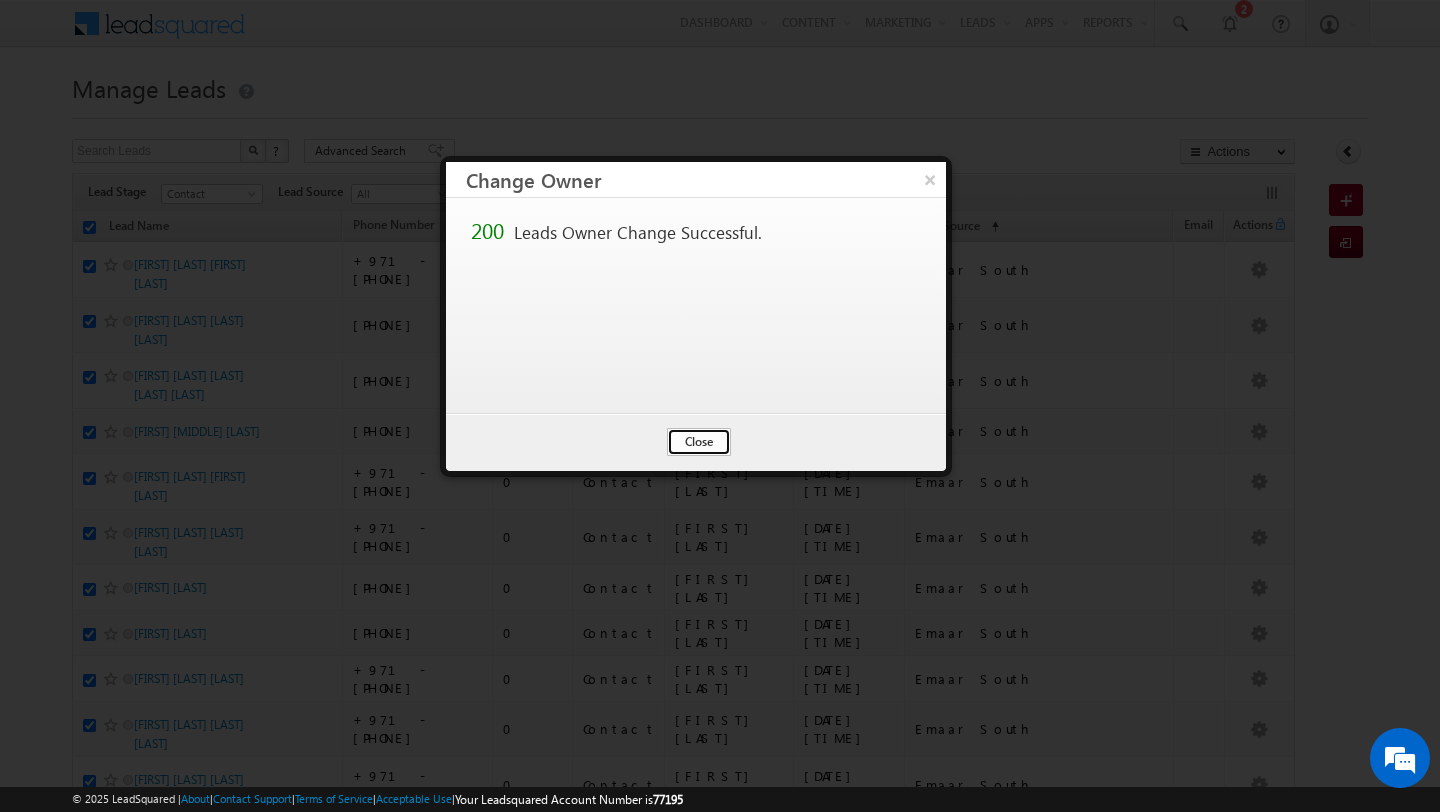click on "Close" at bounding box center [699, 442] 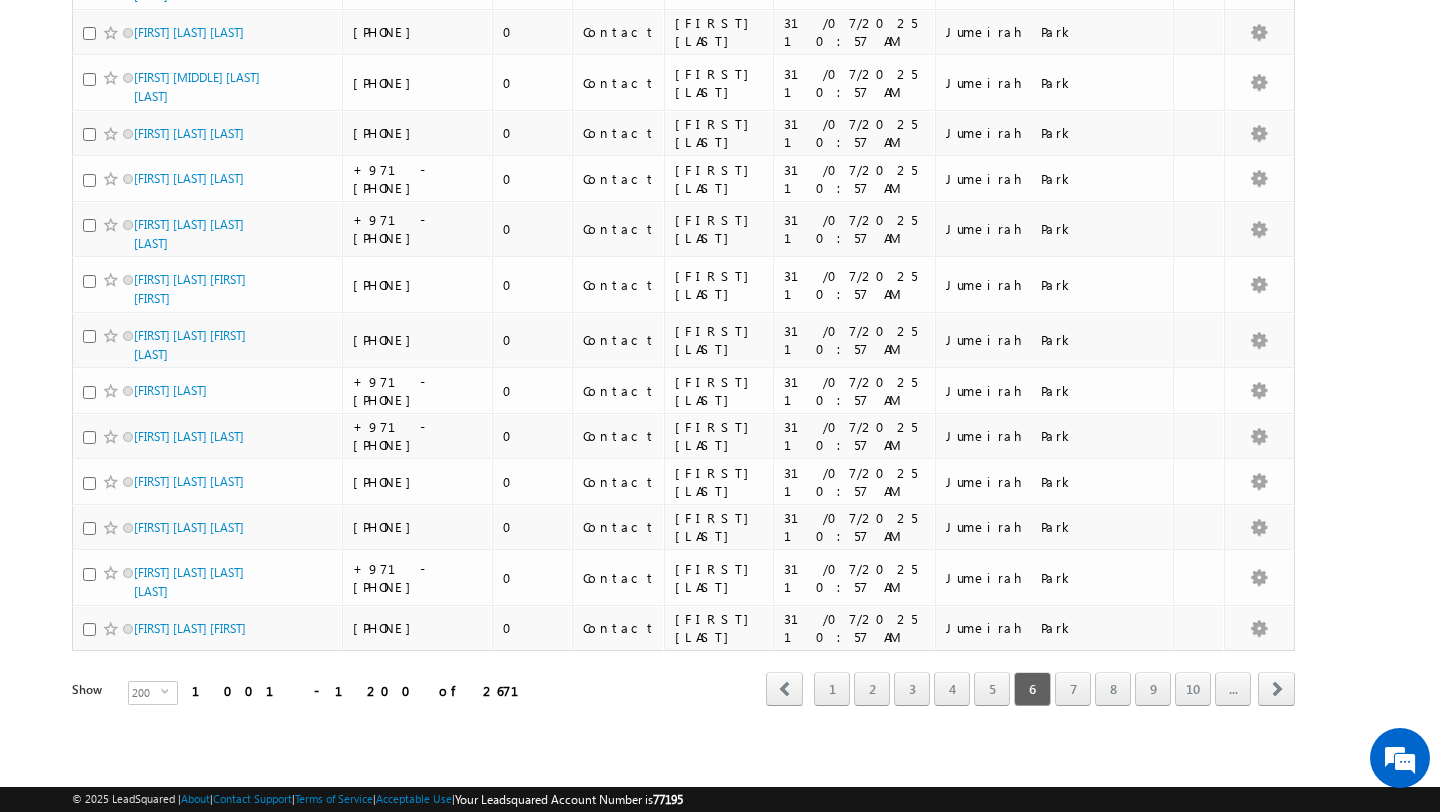 scroll, scrollTop: 9690, scrollLeft: 0, axis: vertical 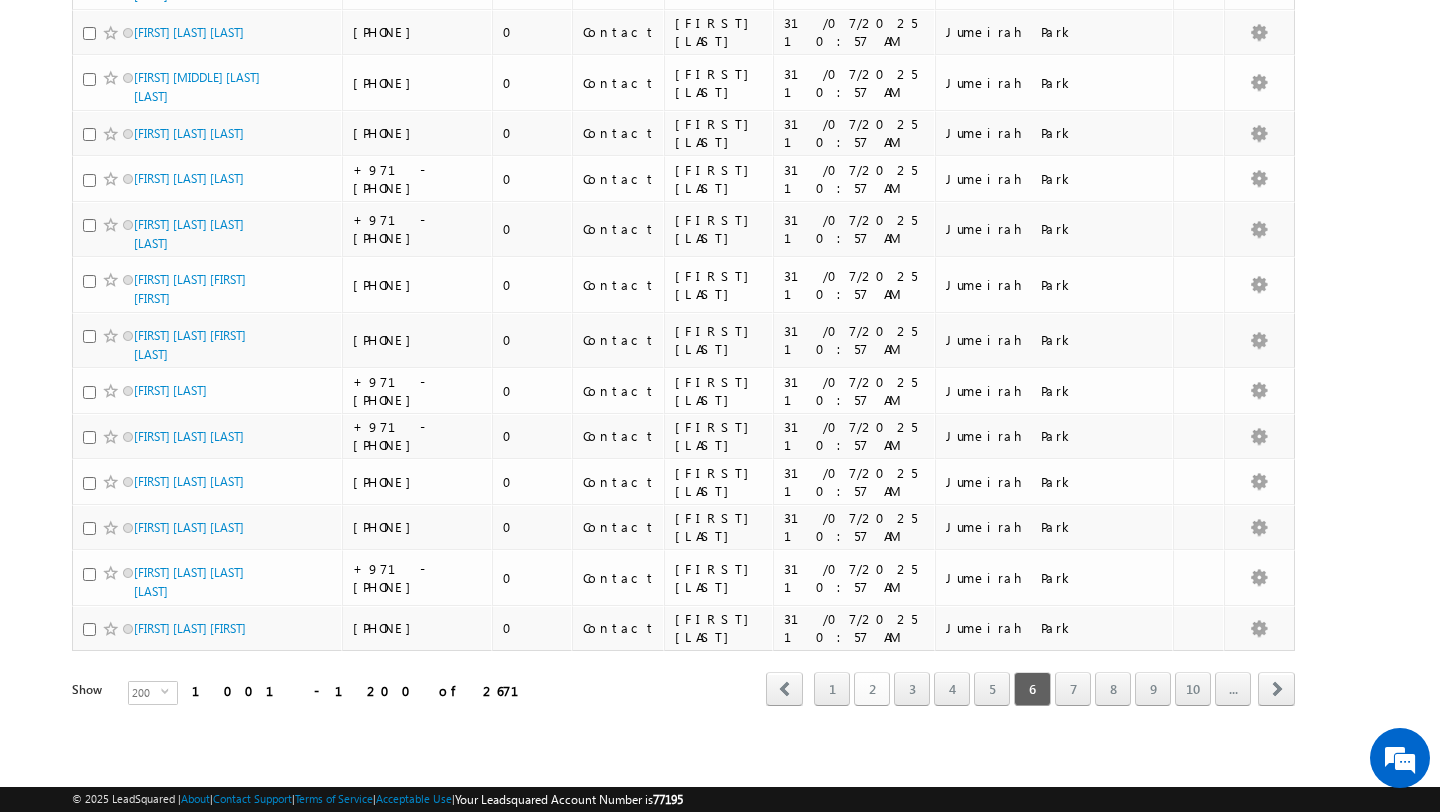 click on "2" at bounding box center [872, 689] 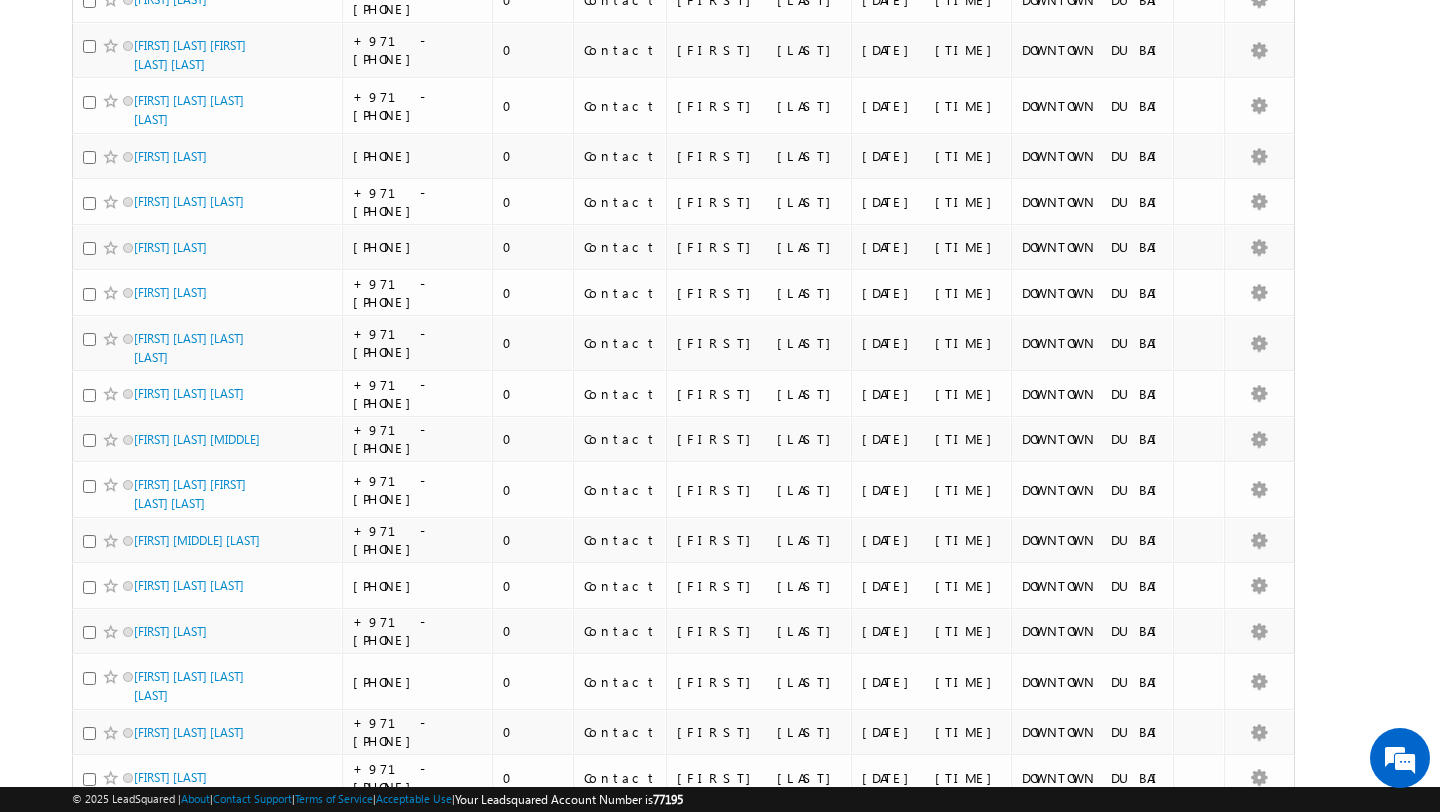 scroll, scrollTop: 0, scrollLeft: 0, axis: both 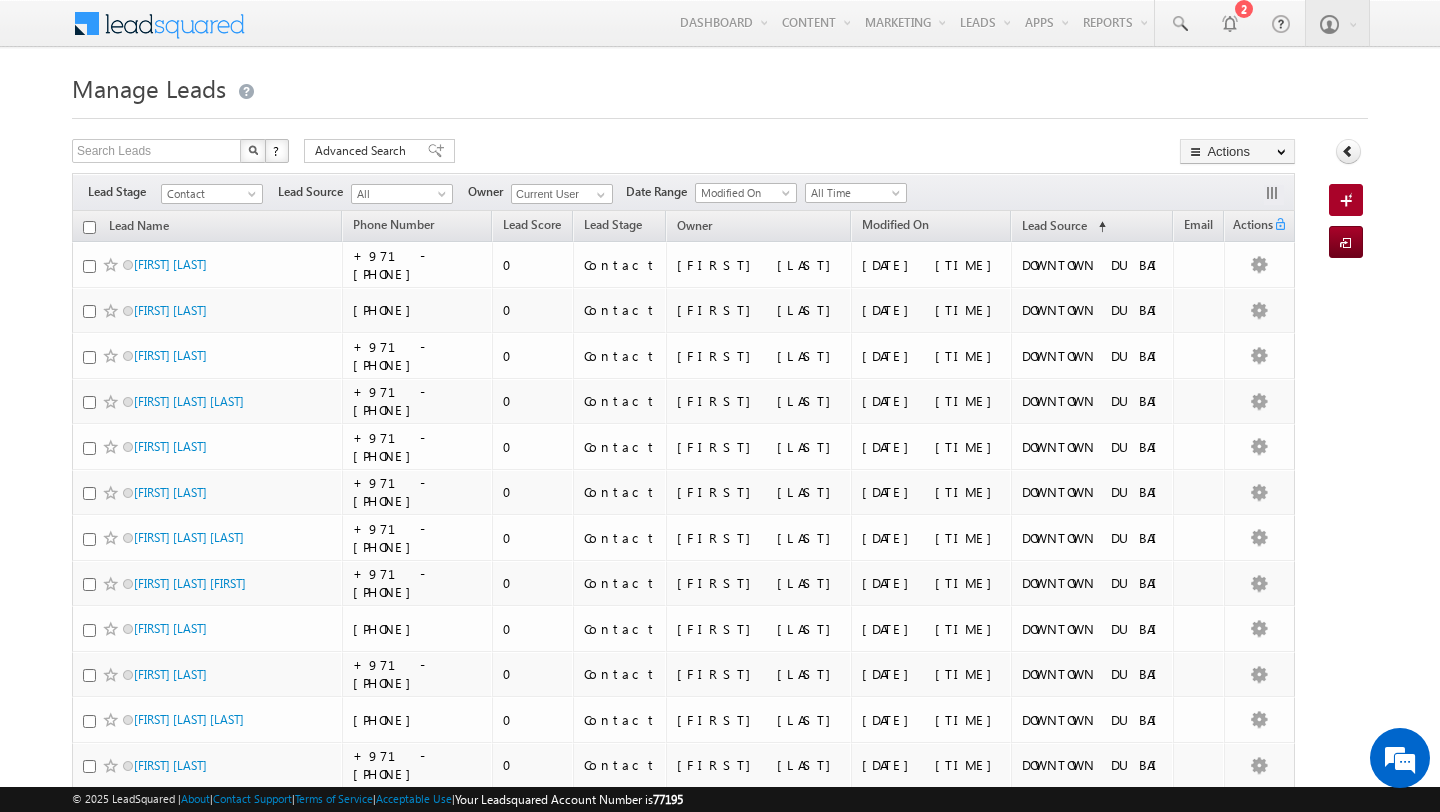 click at bounding box center [89, 227] 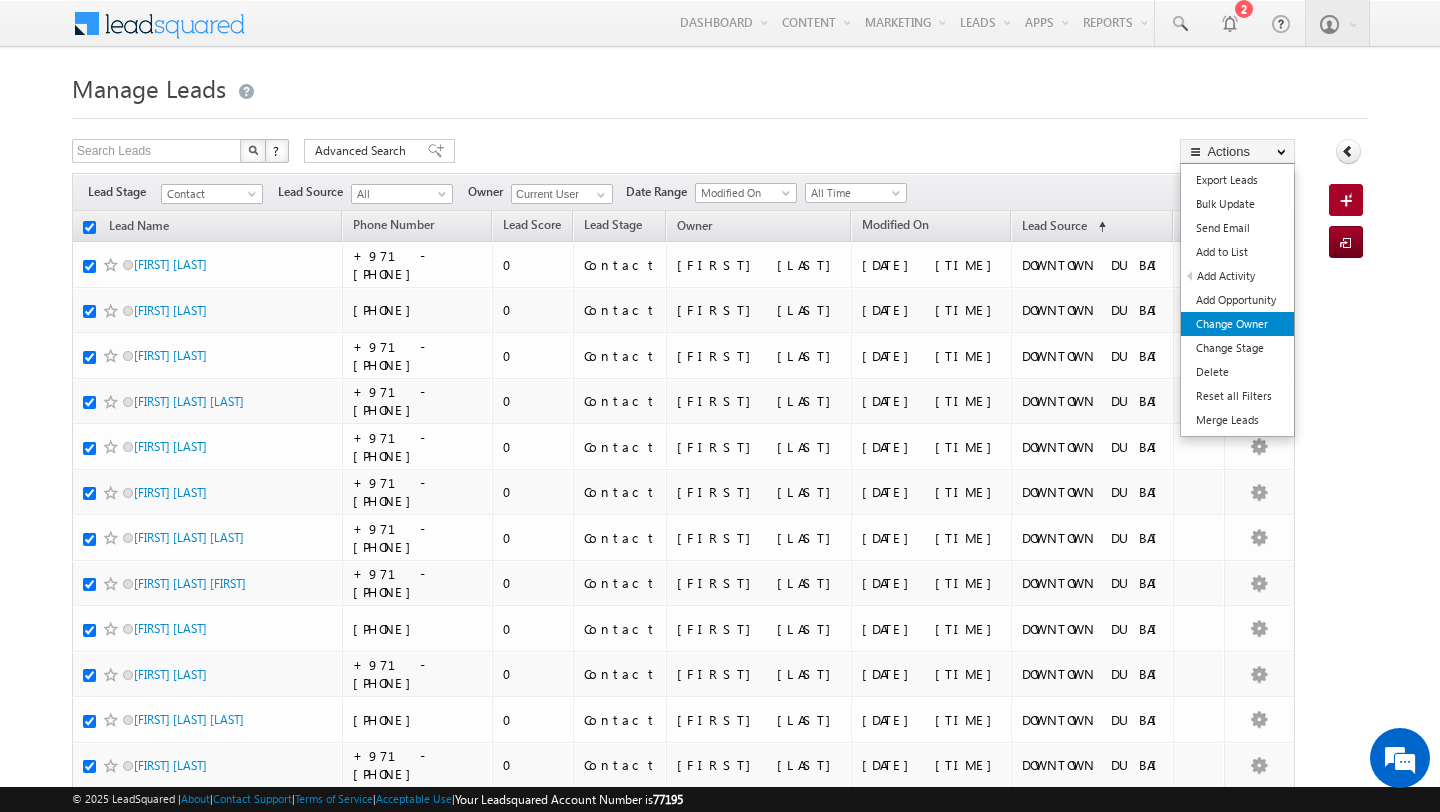 click on "Change Owner" at bounding box center [1237, 324] 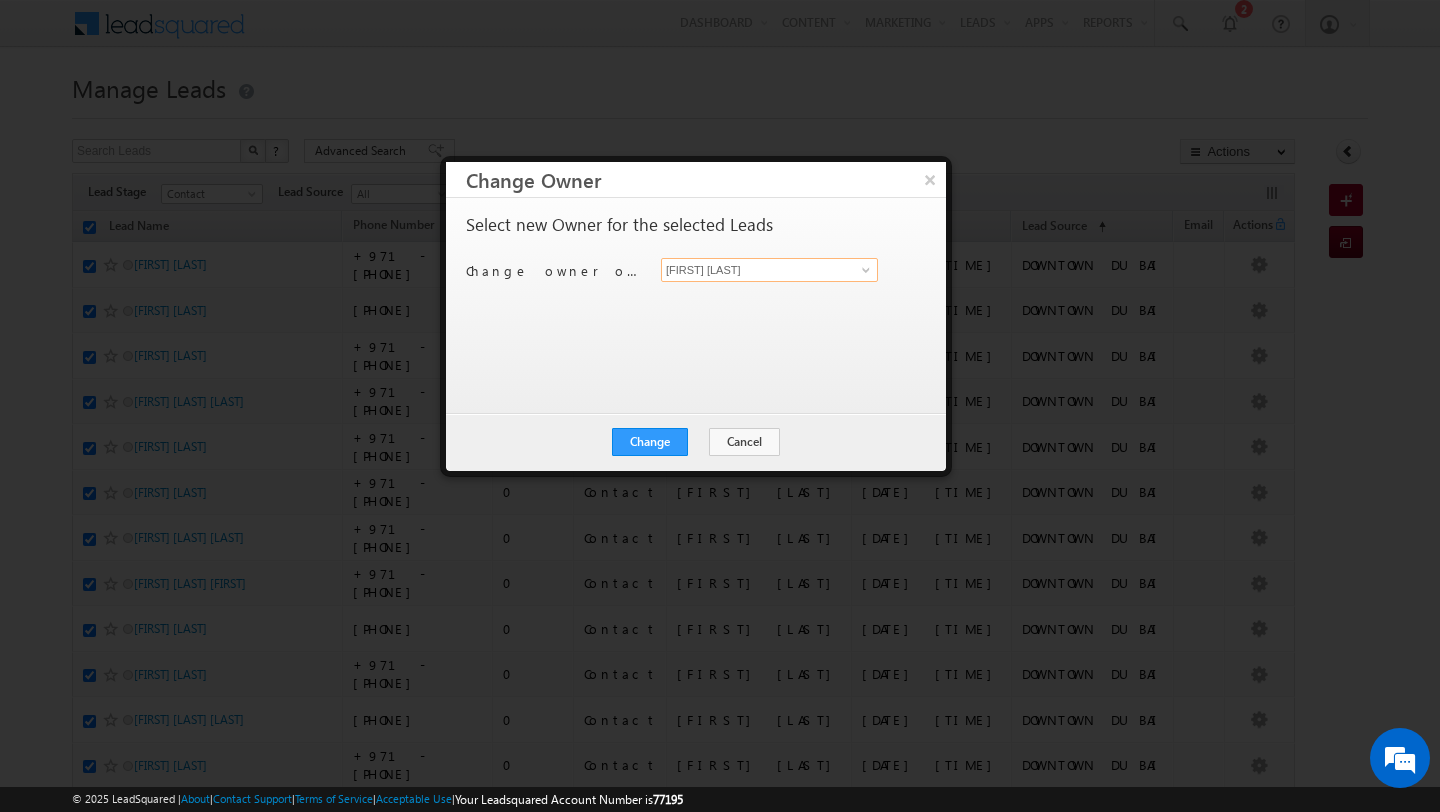 click on "[FIRST] [LAST]" at bounding box center [769, 270] 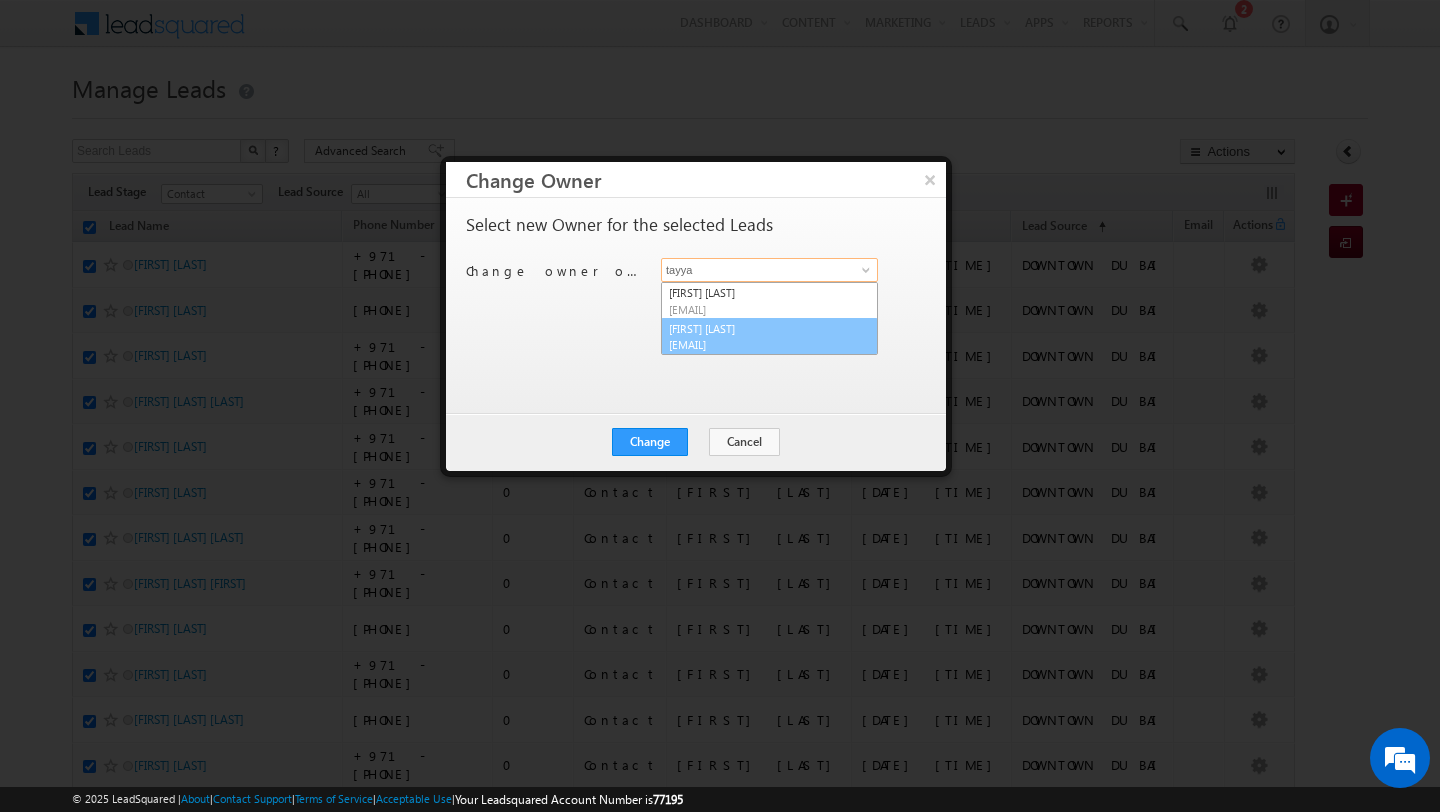 click on "[EMAIL]" at bounding box center (759, 344) 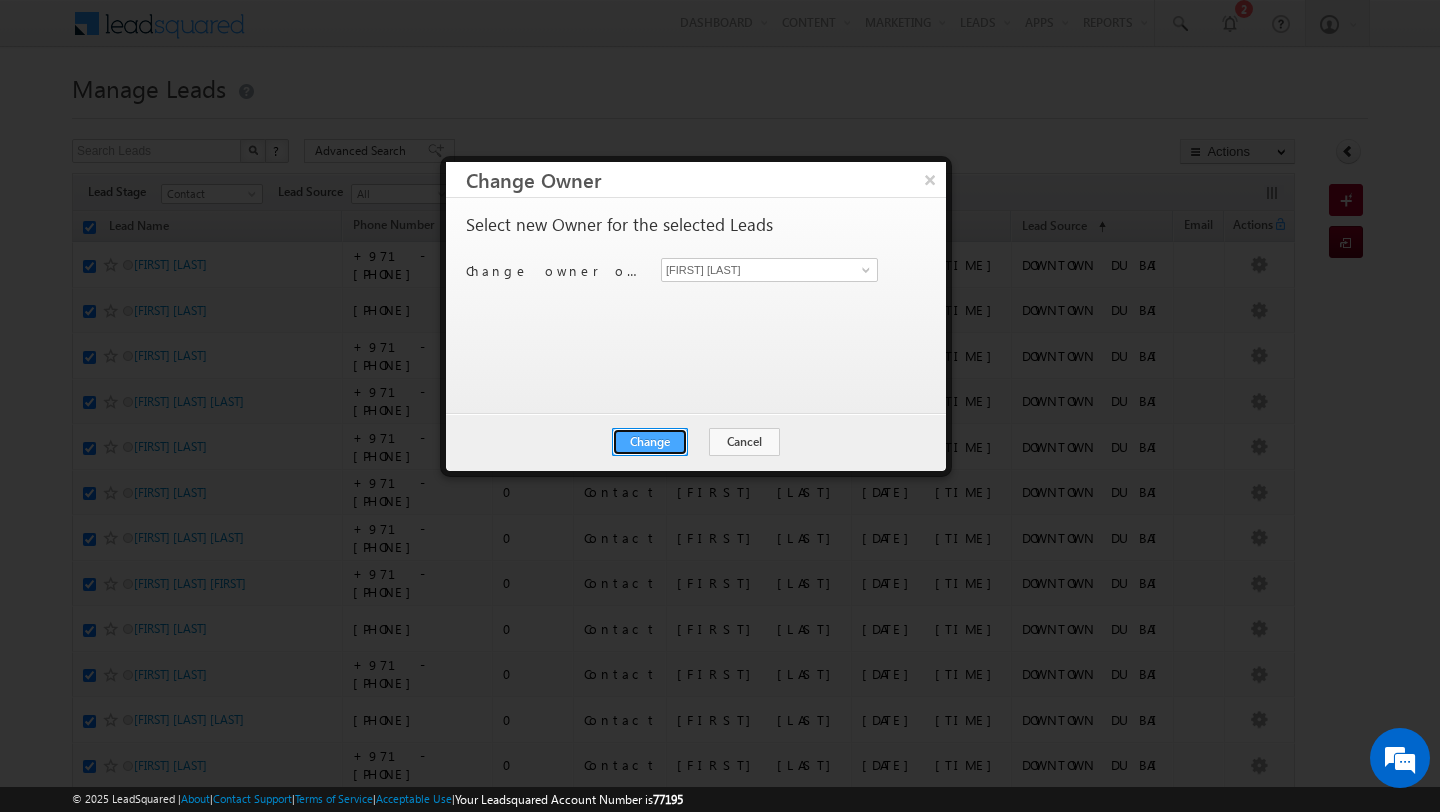 click on "Change" at bounding box center [650, 442] 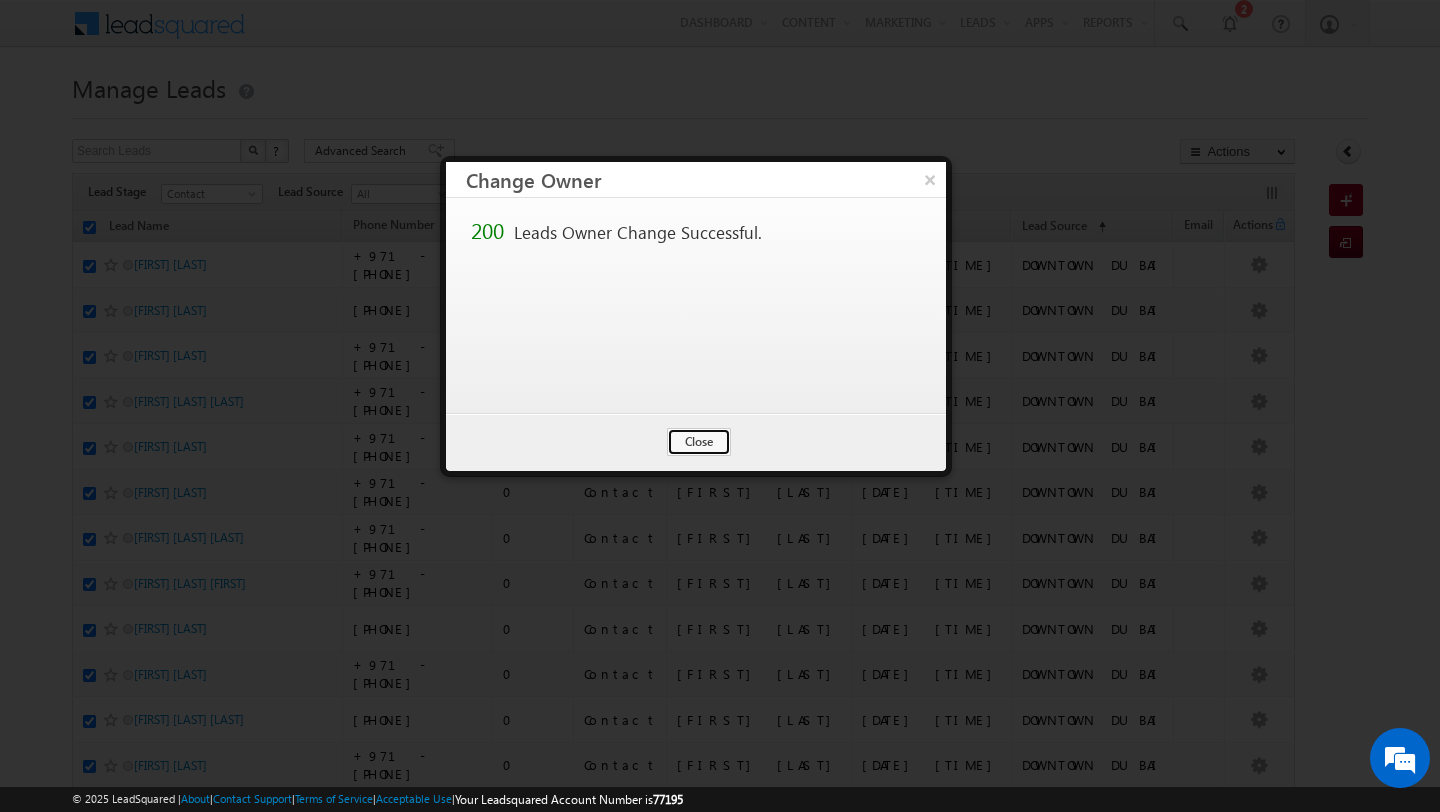 click on "Close" at bounding box center [699, 442] 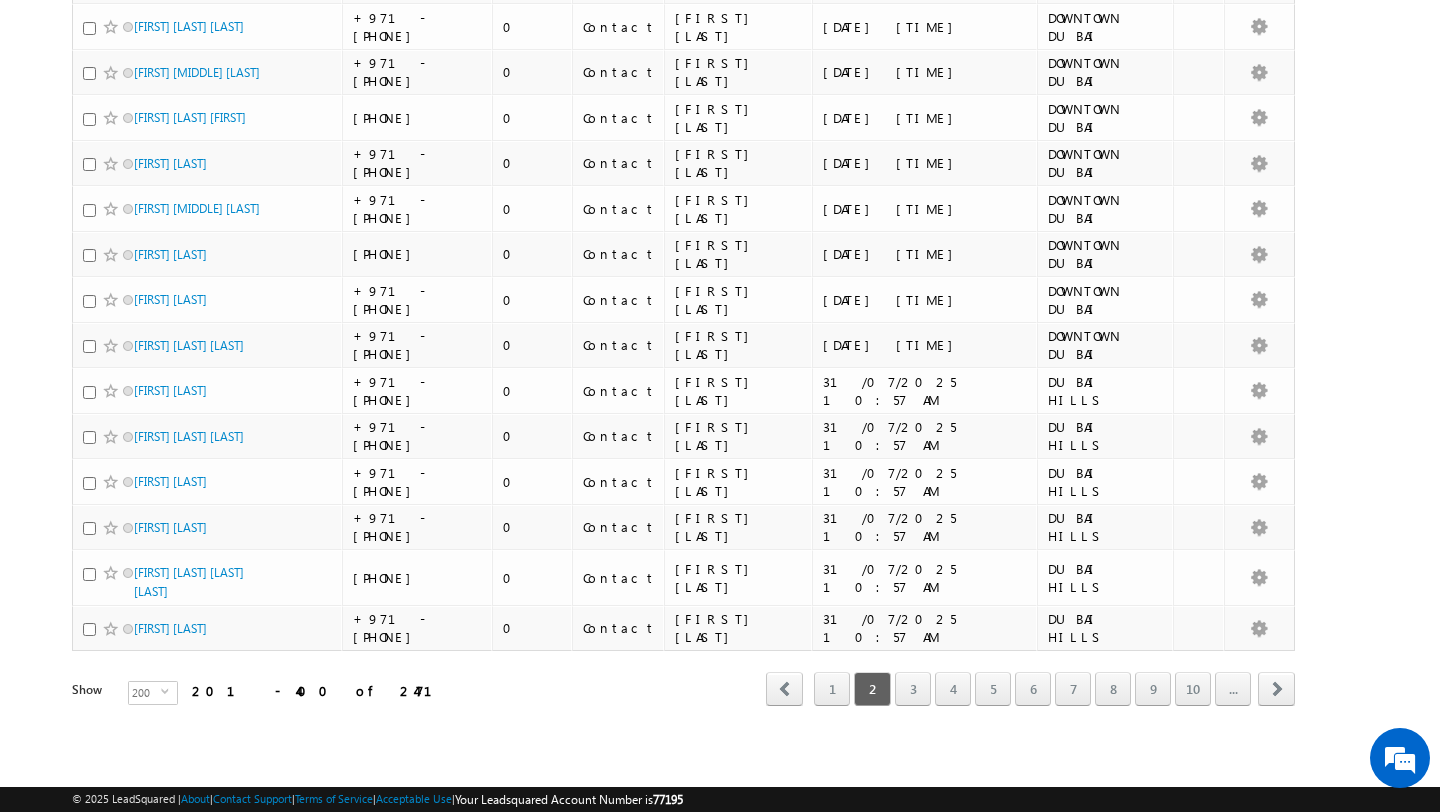 scroll, scrollTop: 9656, scrollLeft: 0, axis: vertical 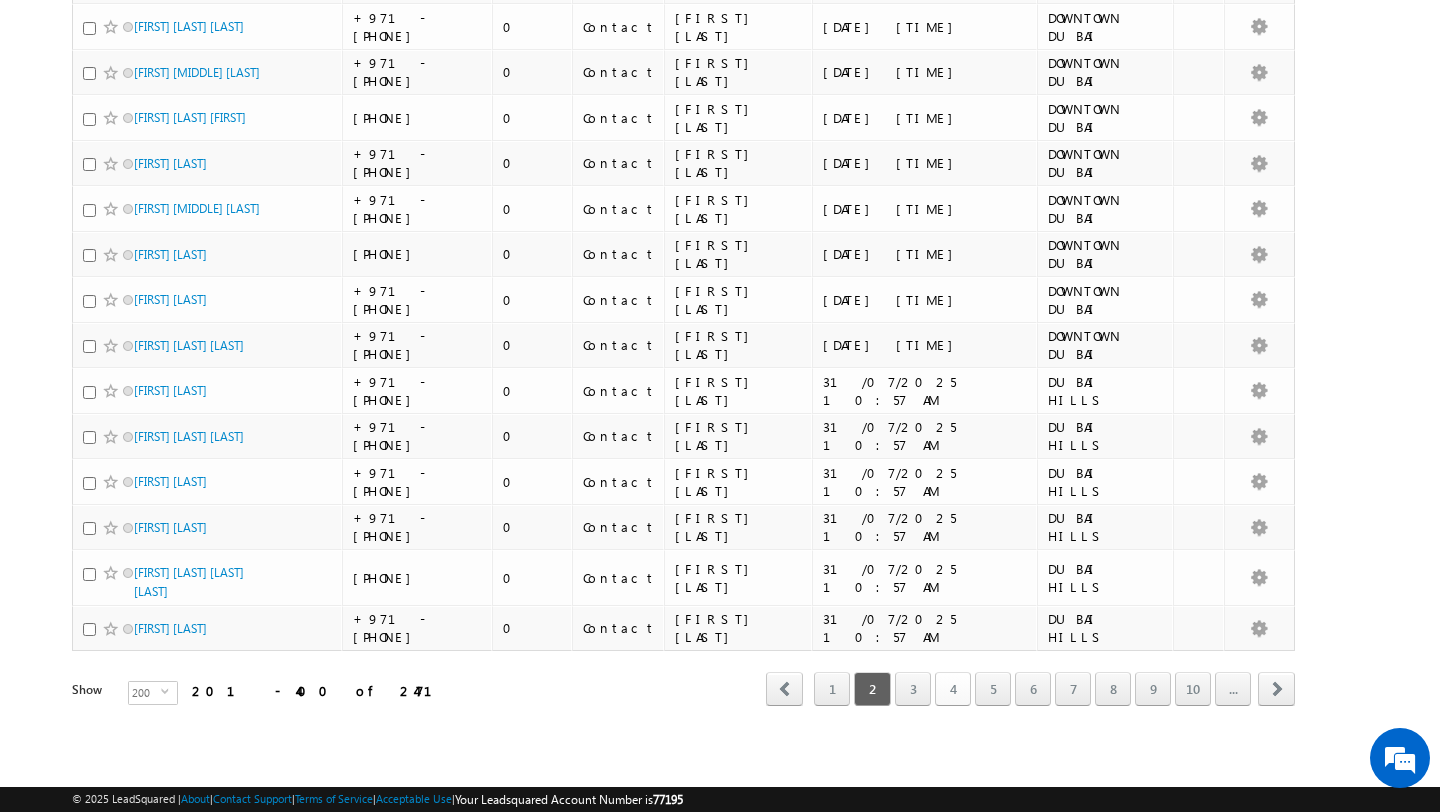 click on "4" at bounding box center (953, 689) 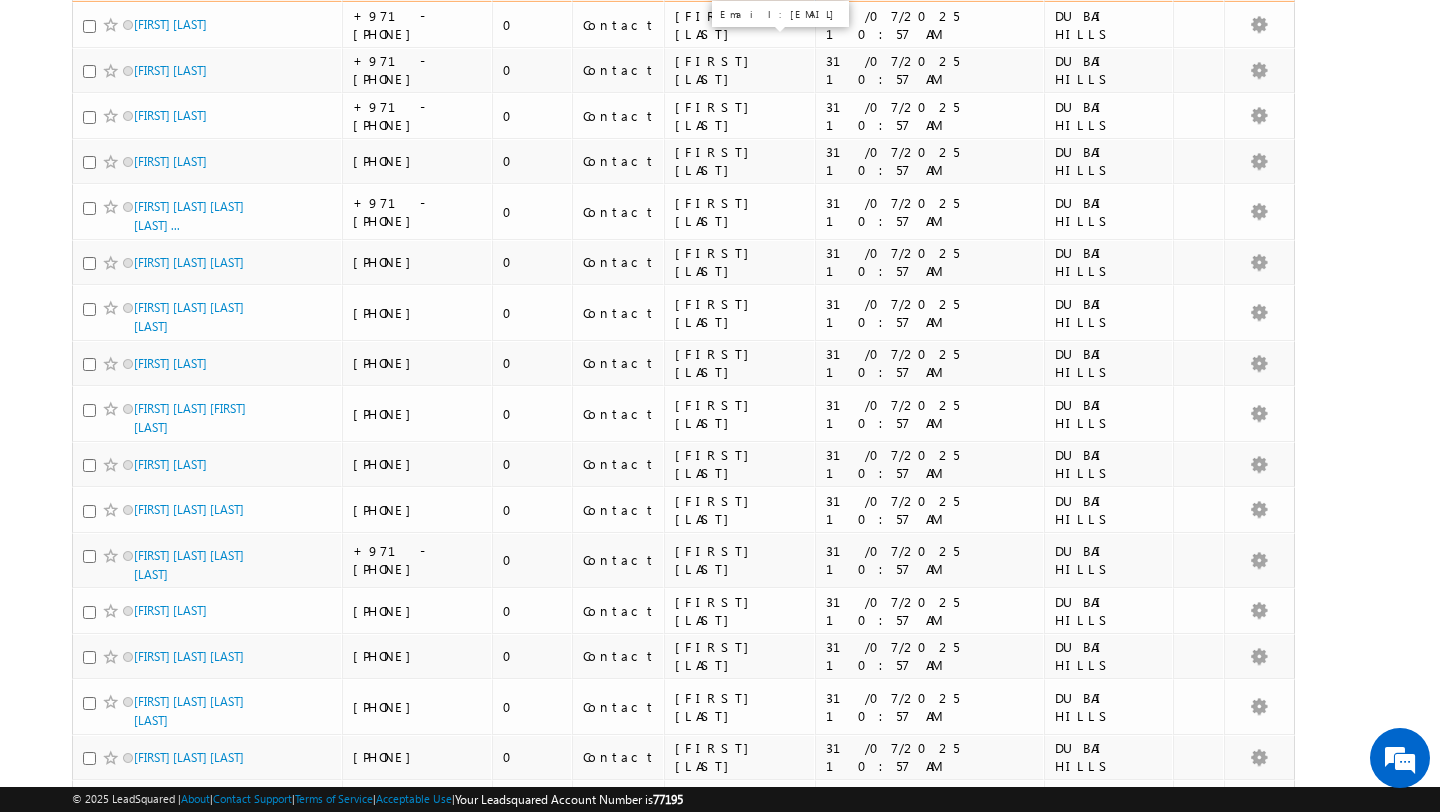 scroll, scrollTop: 0, scrollLeft: 0, axis: both 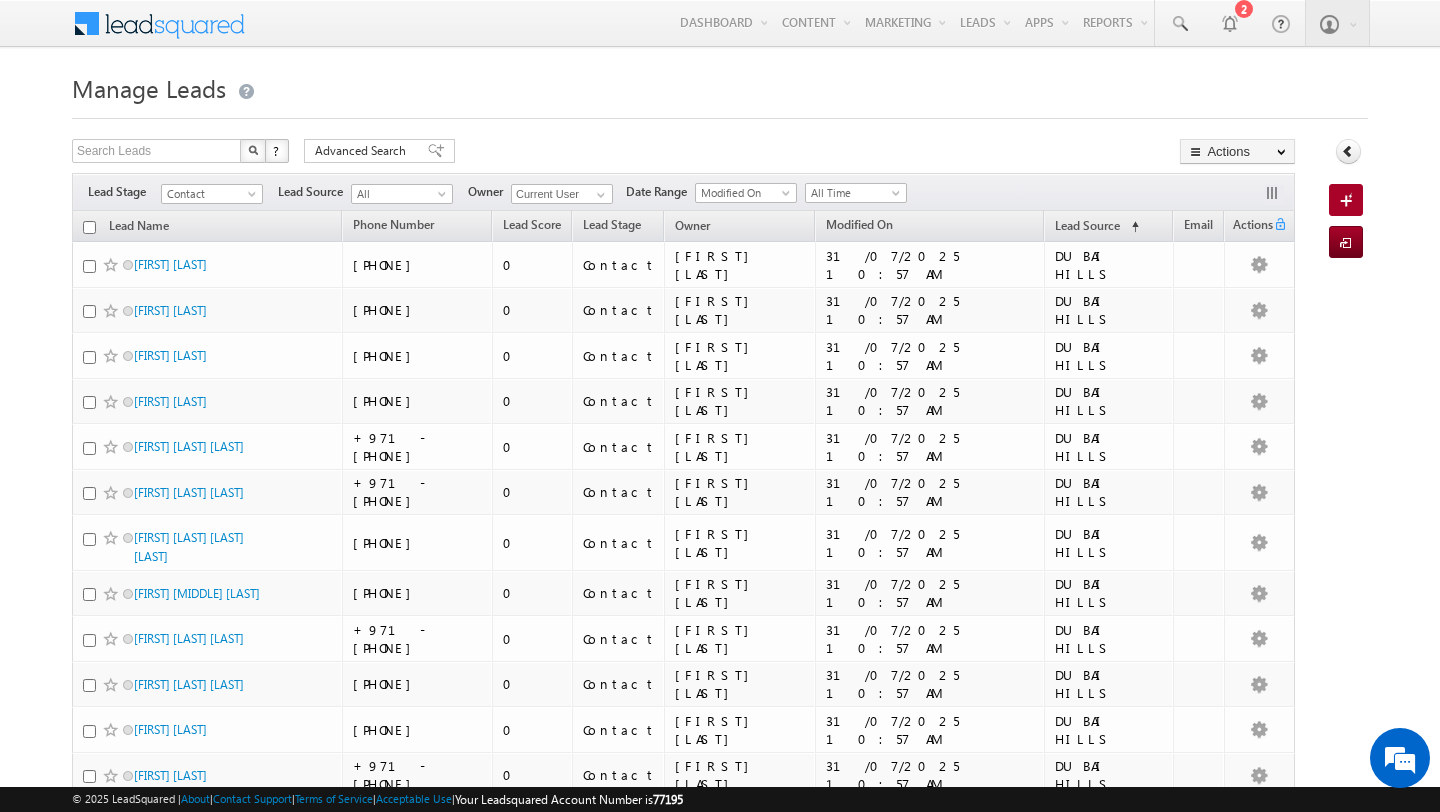 click at bounding box center (89, 227) 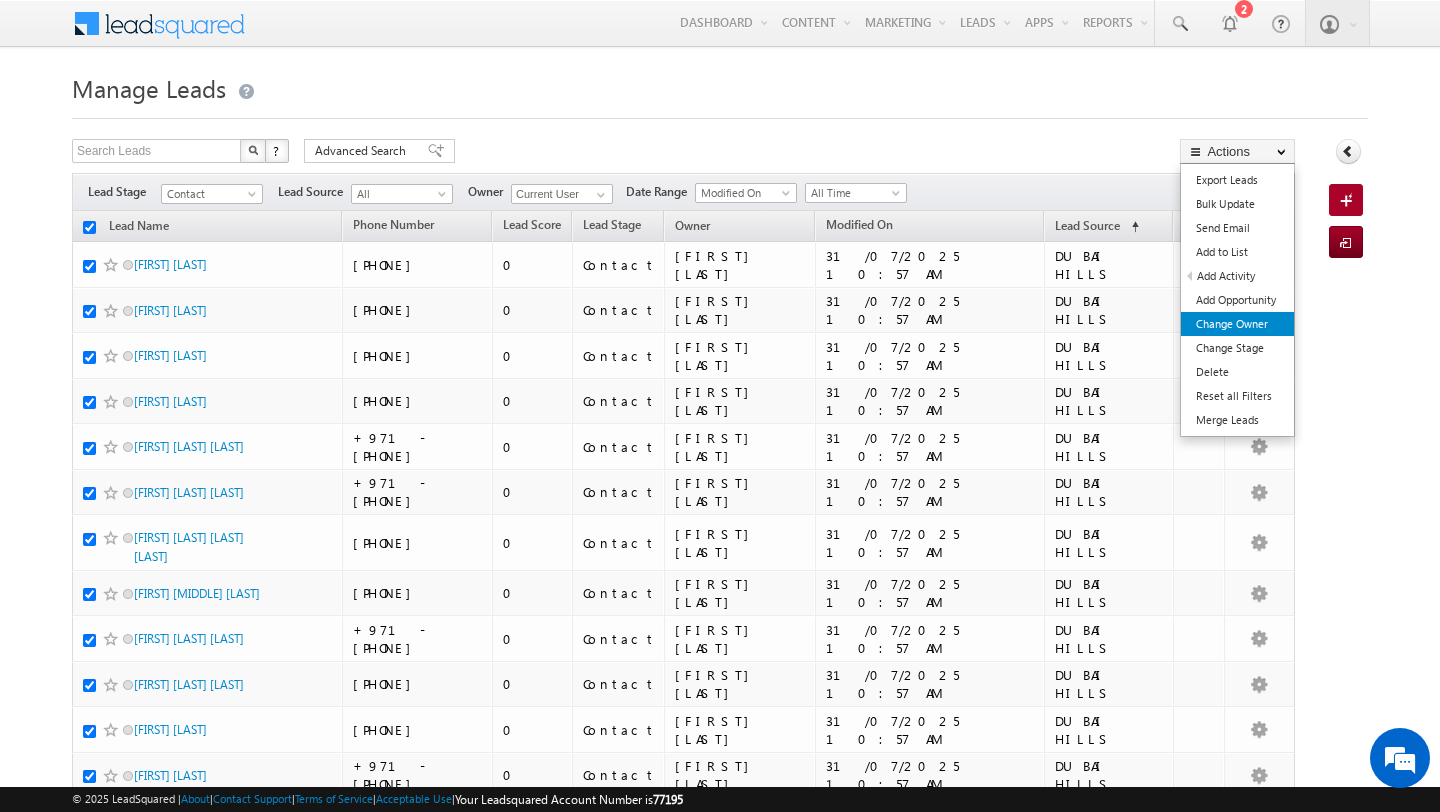 click on "Change Owner" at bounding box center (1237, 324) 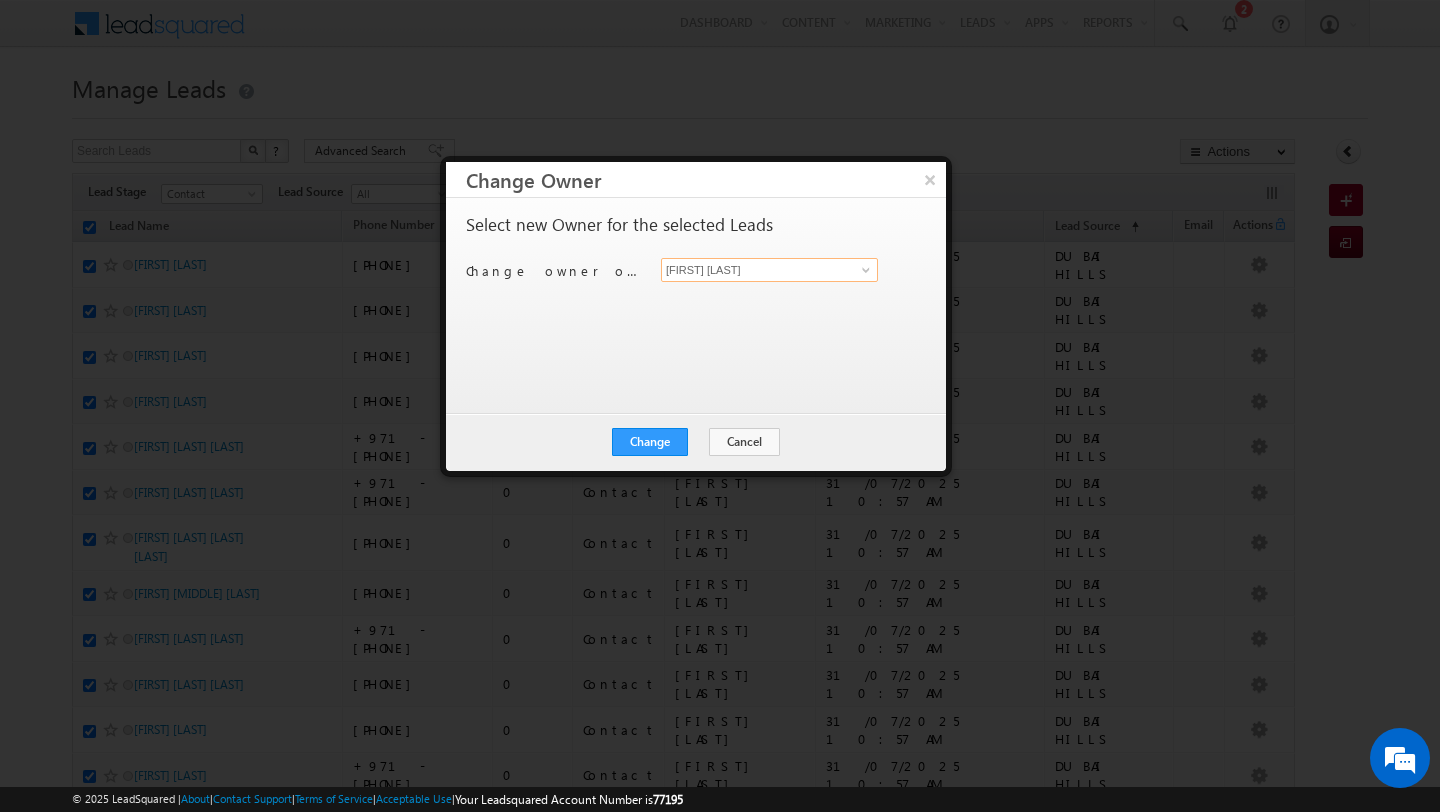 click on "[FIRST] [LAST]" at bounding box center (769, 270) 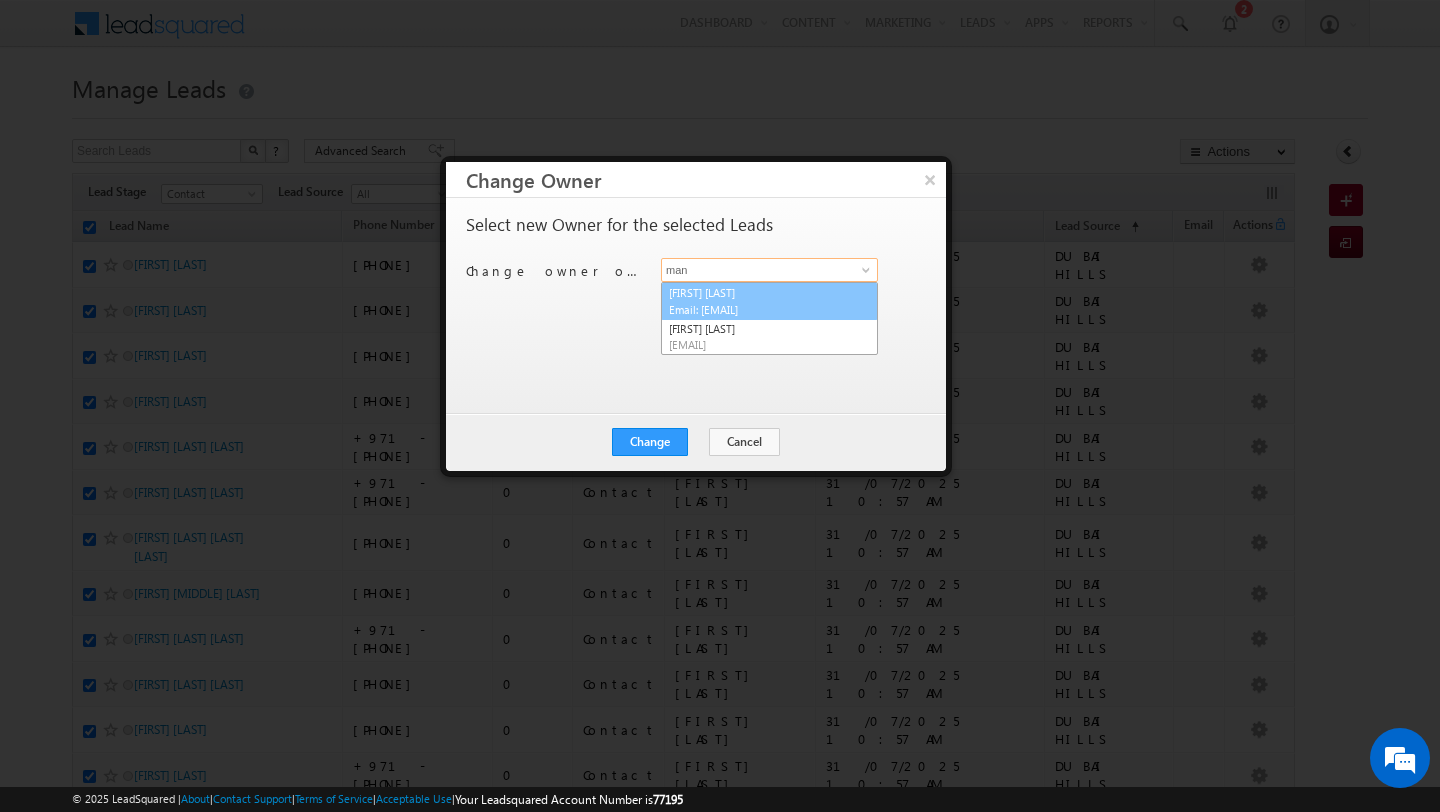 click on "[FIRST] [LAST] [EMAIL]" at bounding box center (769, 301) 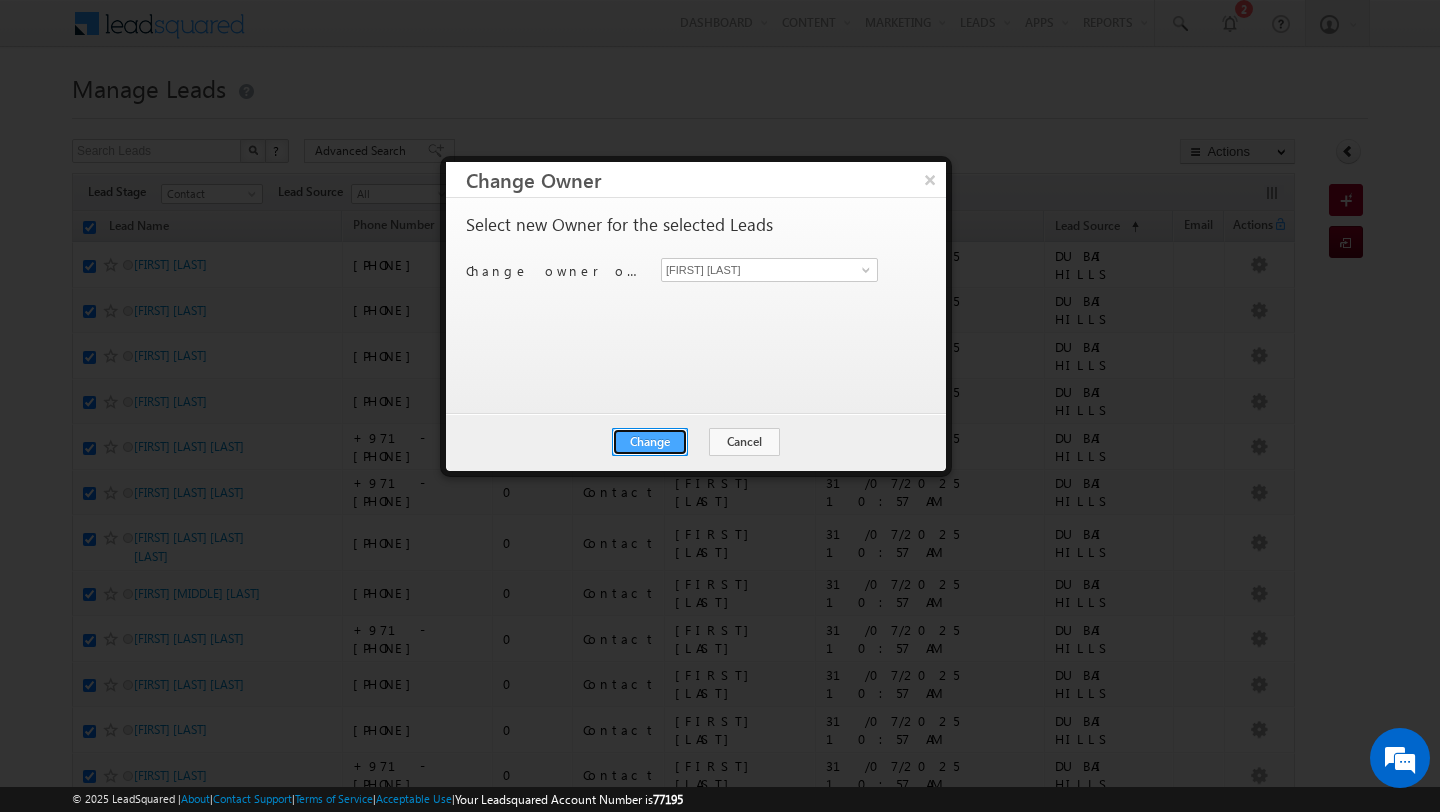 click on "Change" at bounding box center (650, 442) 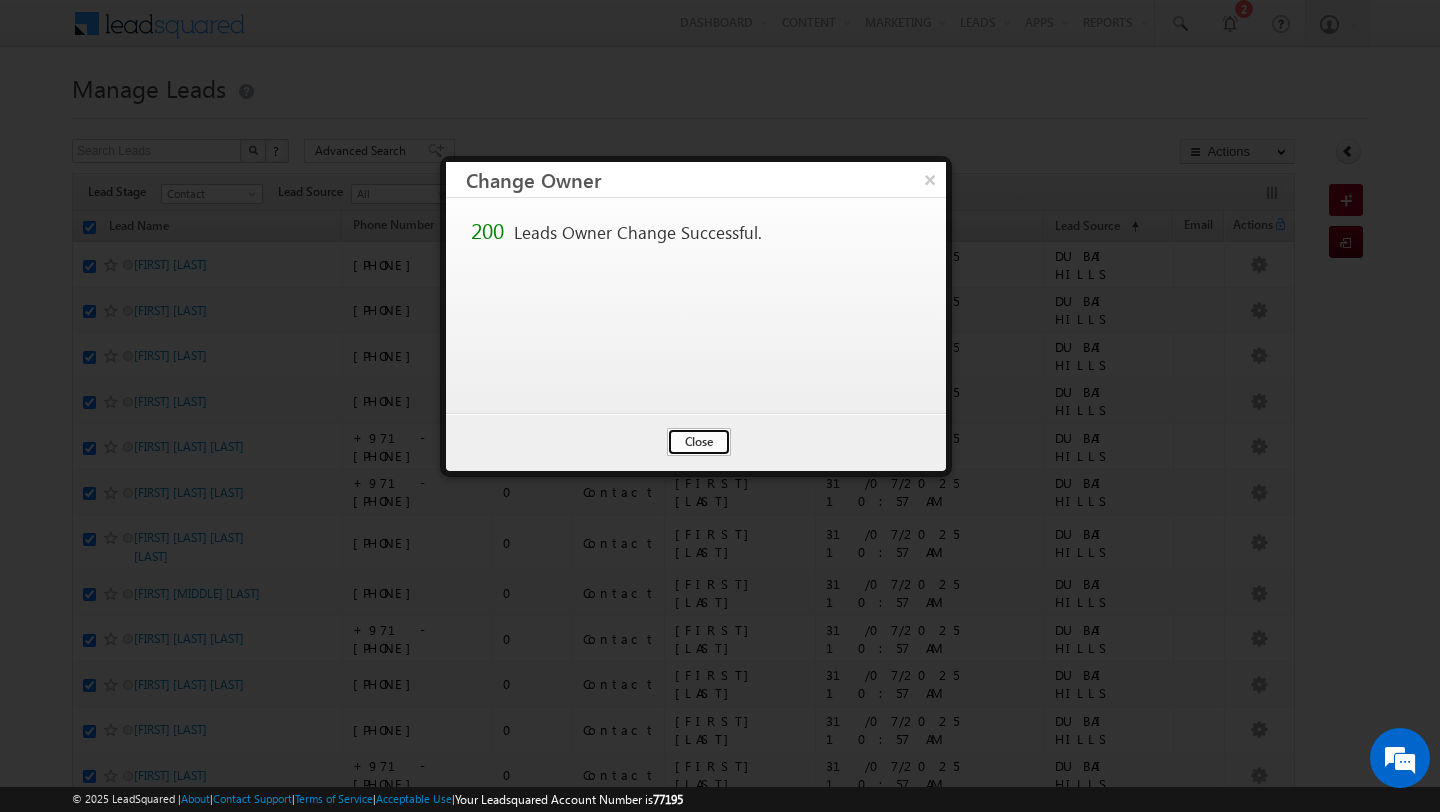 click on "Close" at bounding box center [699, 442] 